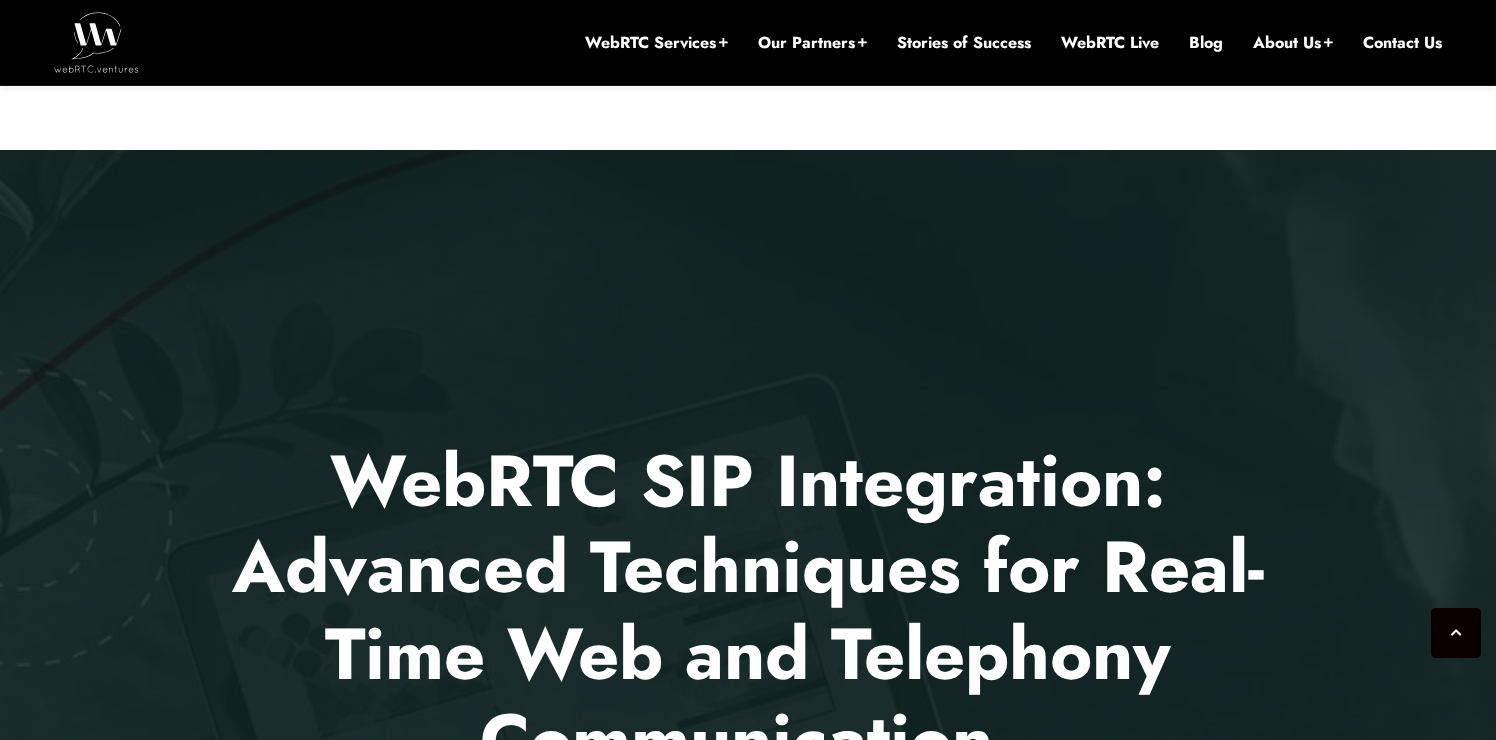 scroll, scrollTop: 1355, scrollLeft: 0, axis: vertical 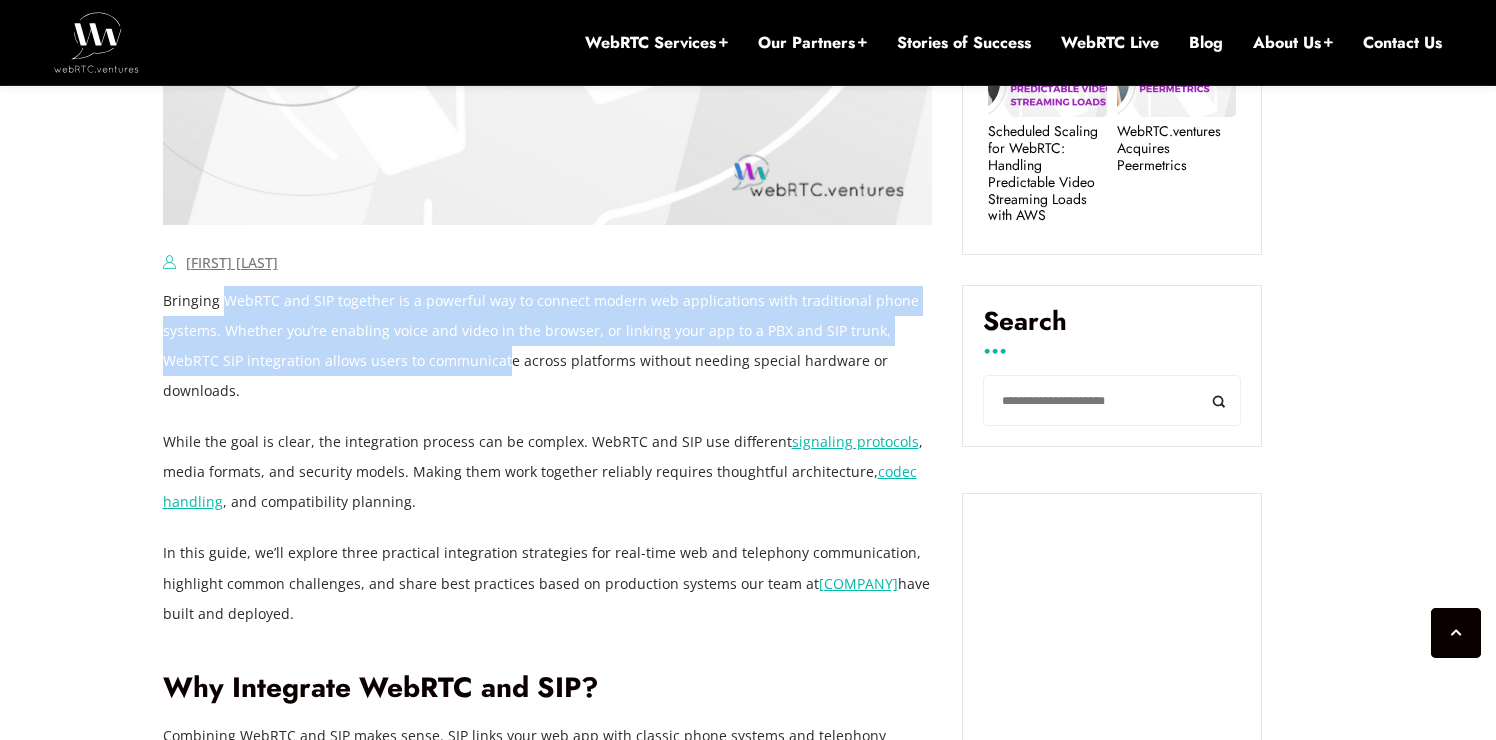 drag, startPoint x: 224, startPoint y: 298, endPoint x: 444, endPoint y: 372, distance: 232.11205 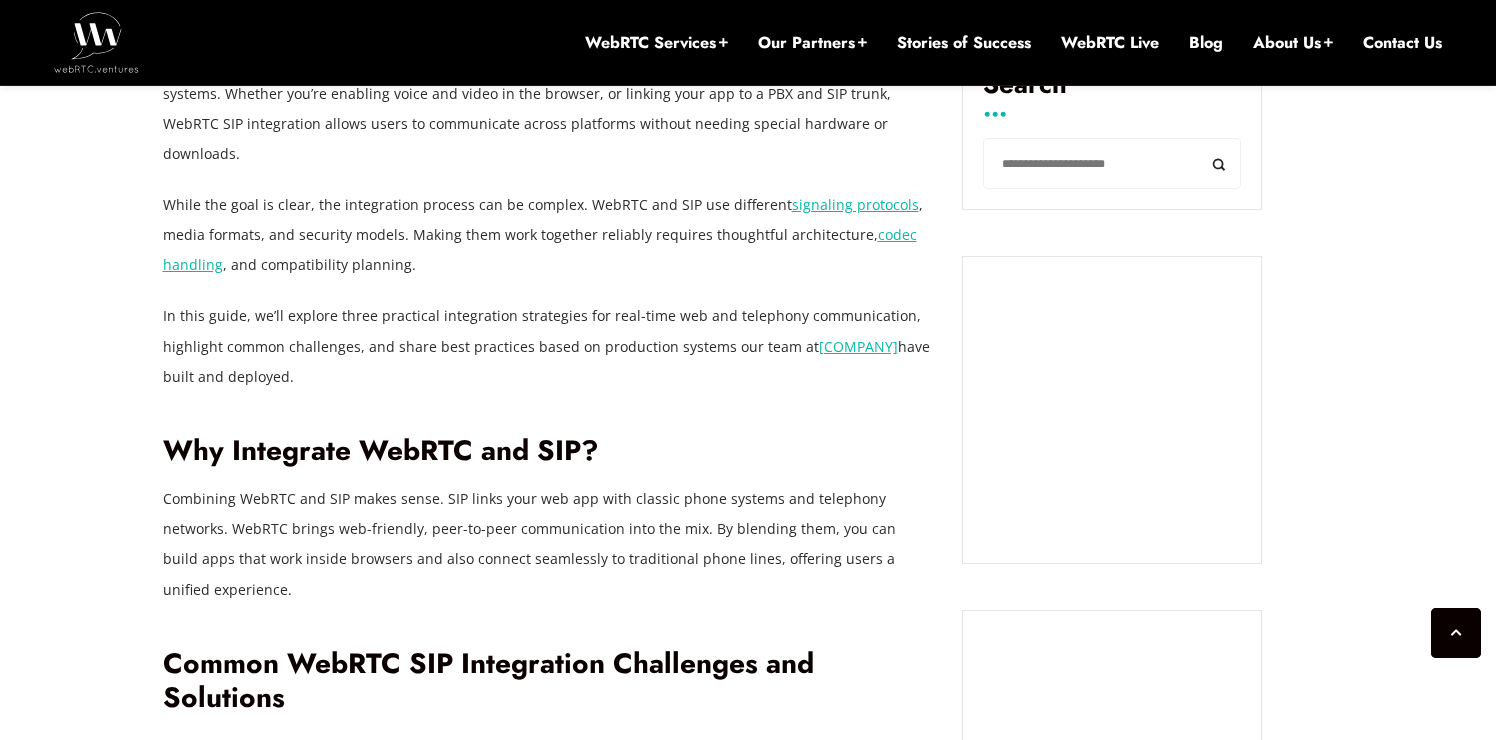 scroll, scrollTop: 1616, scrollLeft: 0, axis: vertical 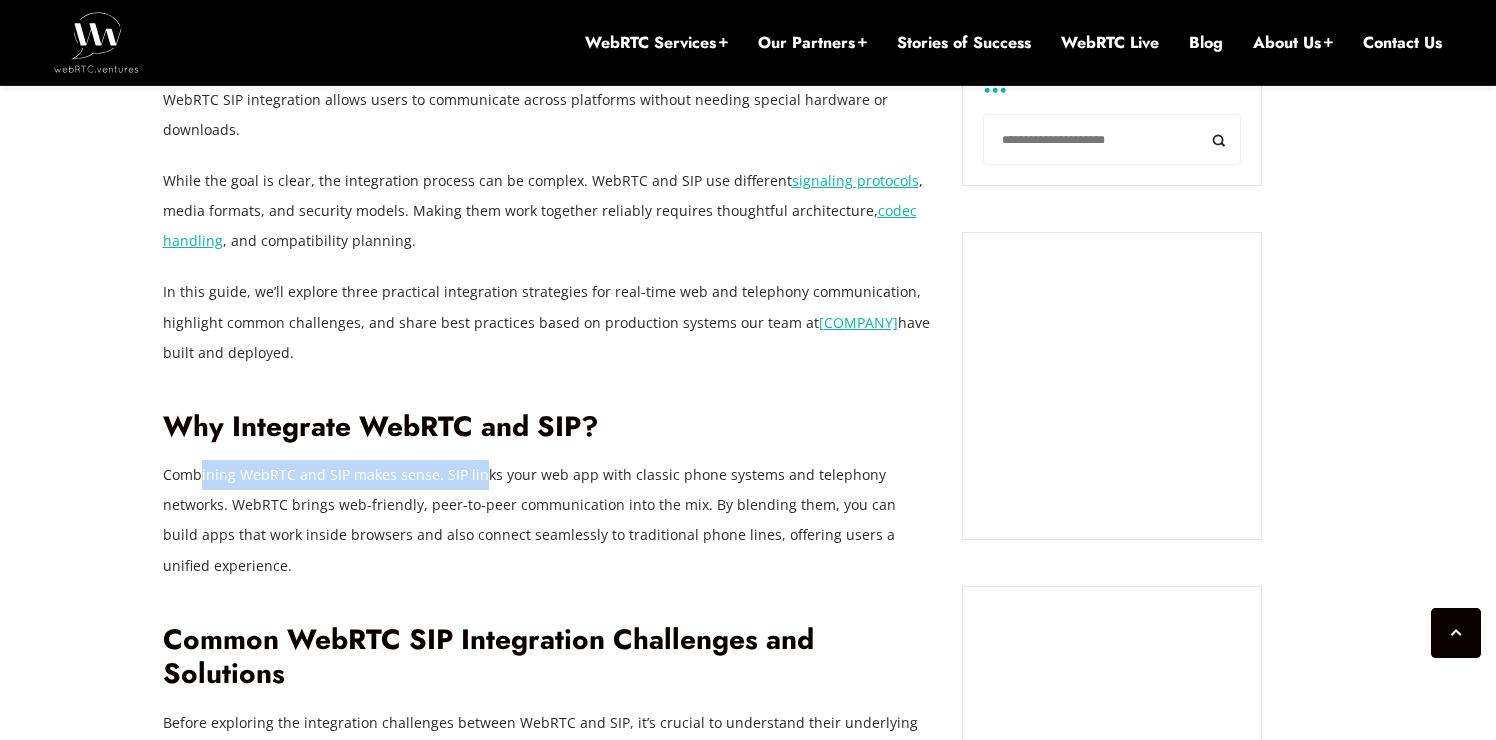 drag, startPoint x: 198, startPoint y: 452, endPoint x: 477, endPoint y: 453, distance: 279.0018 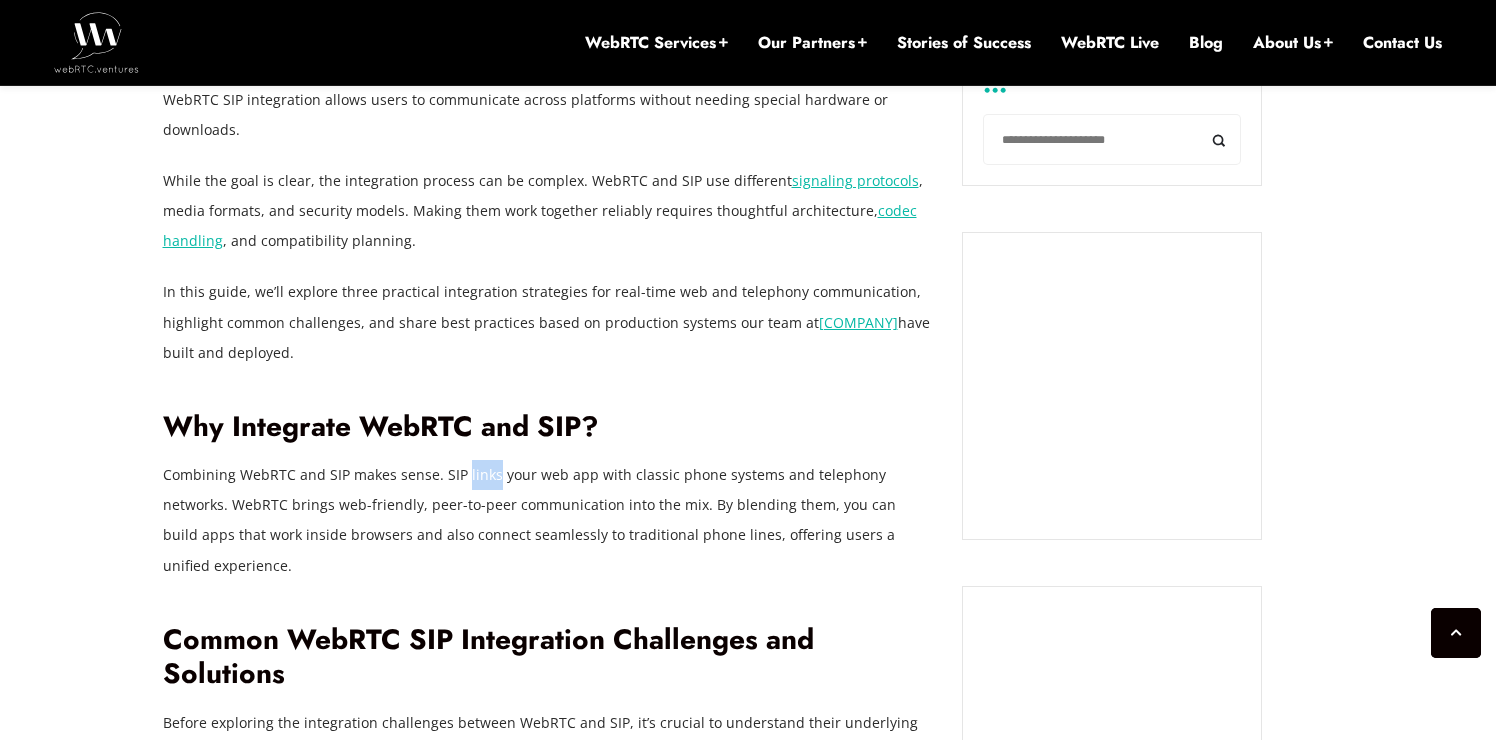 click on "Combining WebRTC and SIP makes sense. SIP links your web app with classic phone systems and telephony networks. WebRTC brings web-friendly, peer-to-peer communication into the mix. By blending them, you can build apps that work inside browsers and also connect seamlessly to traditional phone lines, offering users a unified experience." at bounding box center [548, 520] 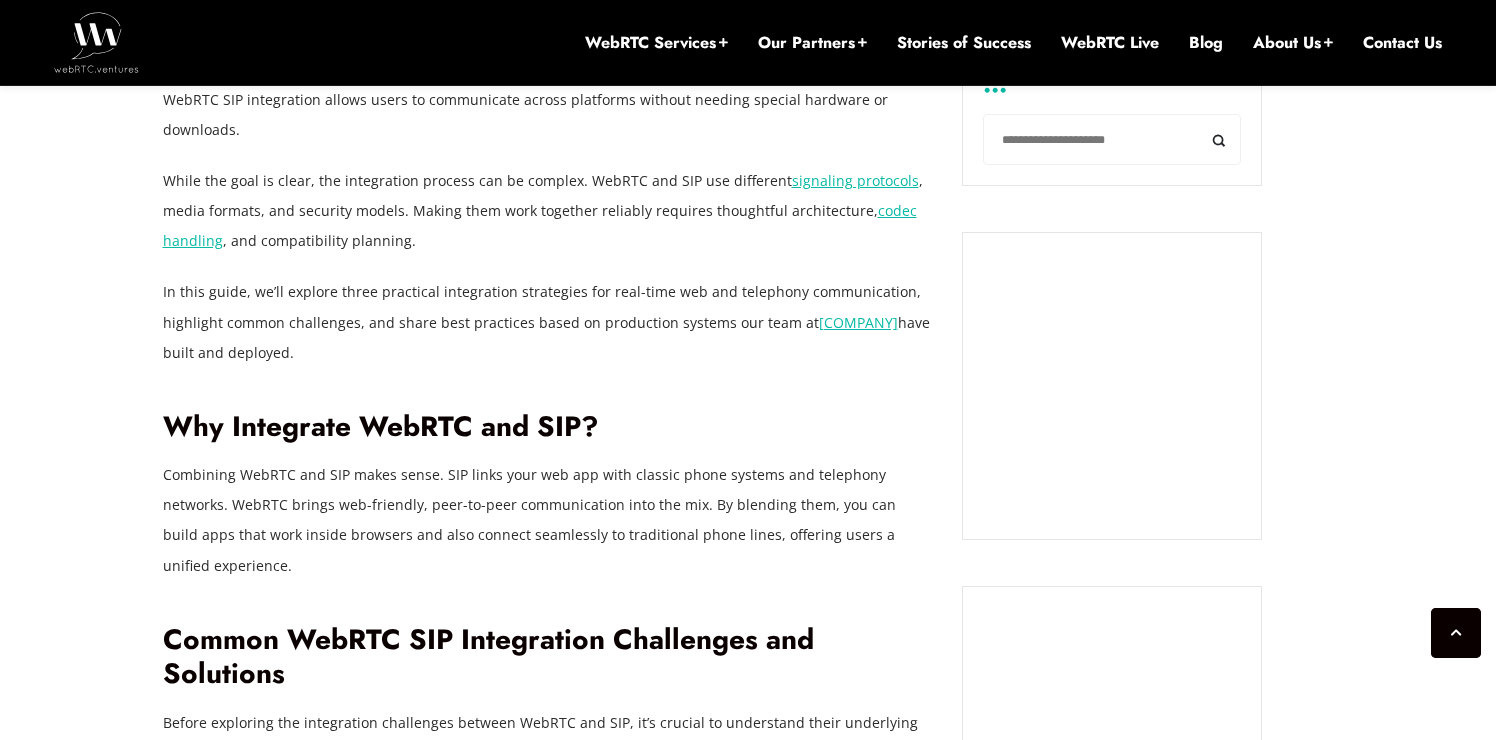 click on "Combining WebRTC and SIP makes sense. SIP links your web app with classic phone systems and telephony networks. WebRTC brings web-friendly, peer-to-peer communication into the mix. By blending them, you can build apps that work inside browsers and also connect seamlessly to traditional phone lines, offering users a unified experience." at bounding box center (548, 520) 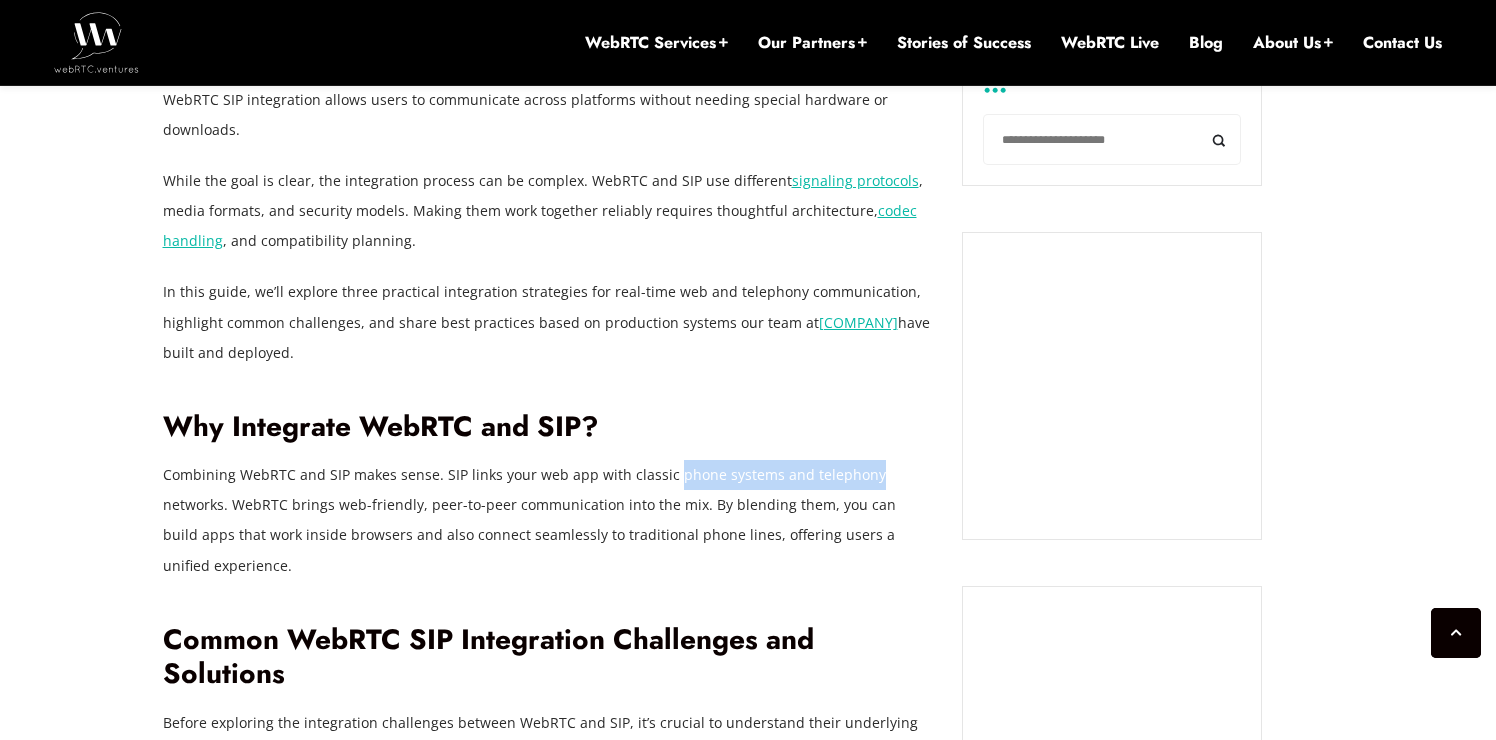 drag, startPoint x: 685, startPoint y: 446, endPoint x: 856, endPoint y: 451, distance: 171.07309 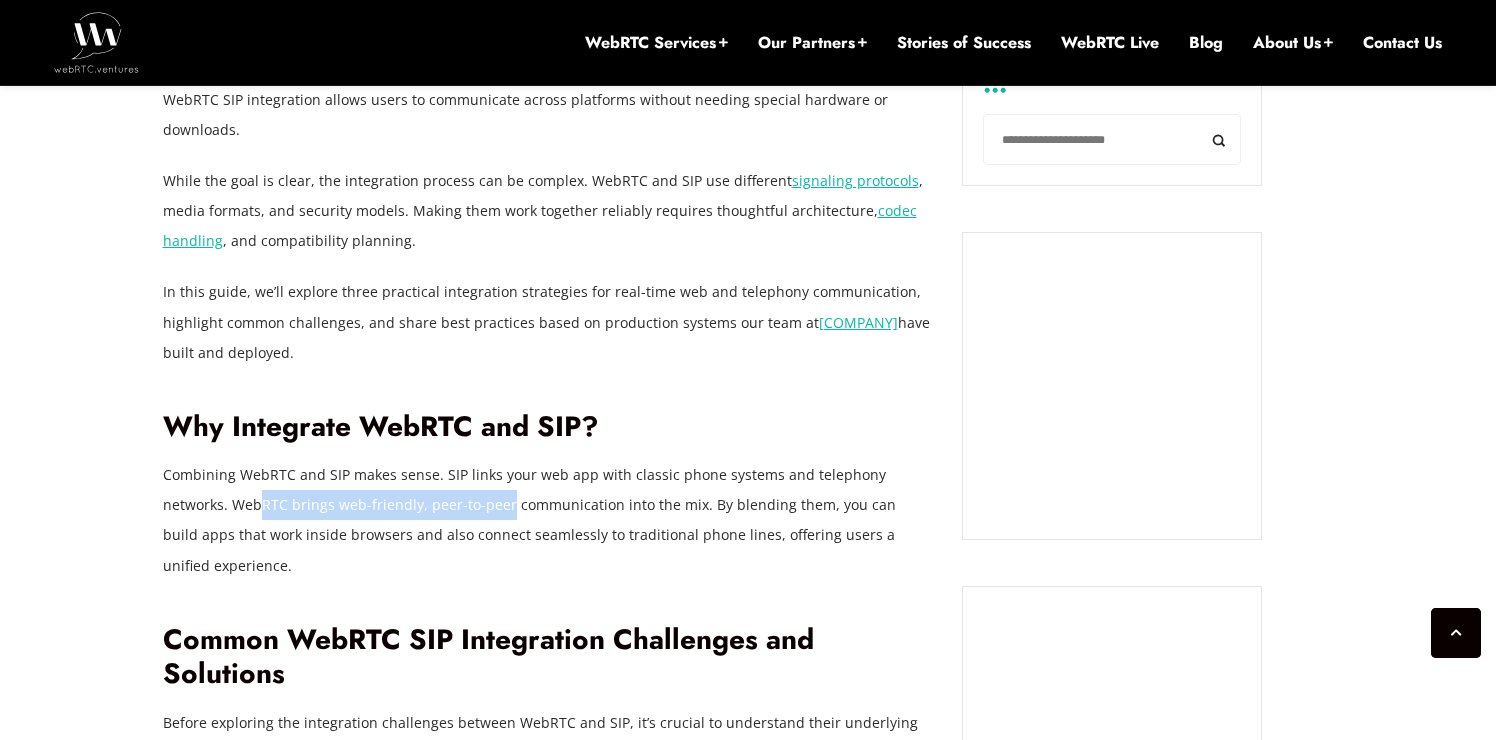 drag, startPoint x: 195, startPoint y: 469, endPoint x: 433, endPoint y: 474, distance: 238.05252 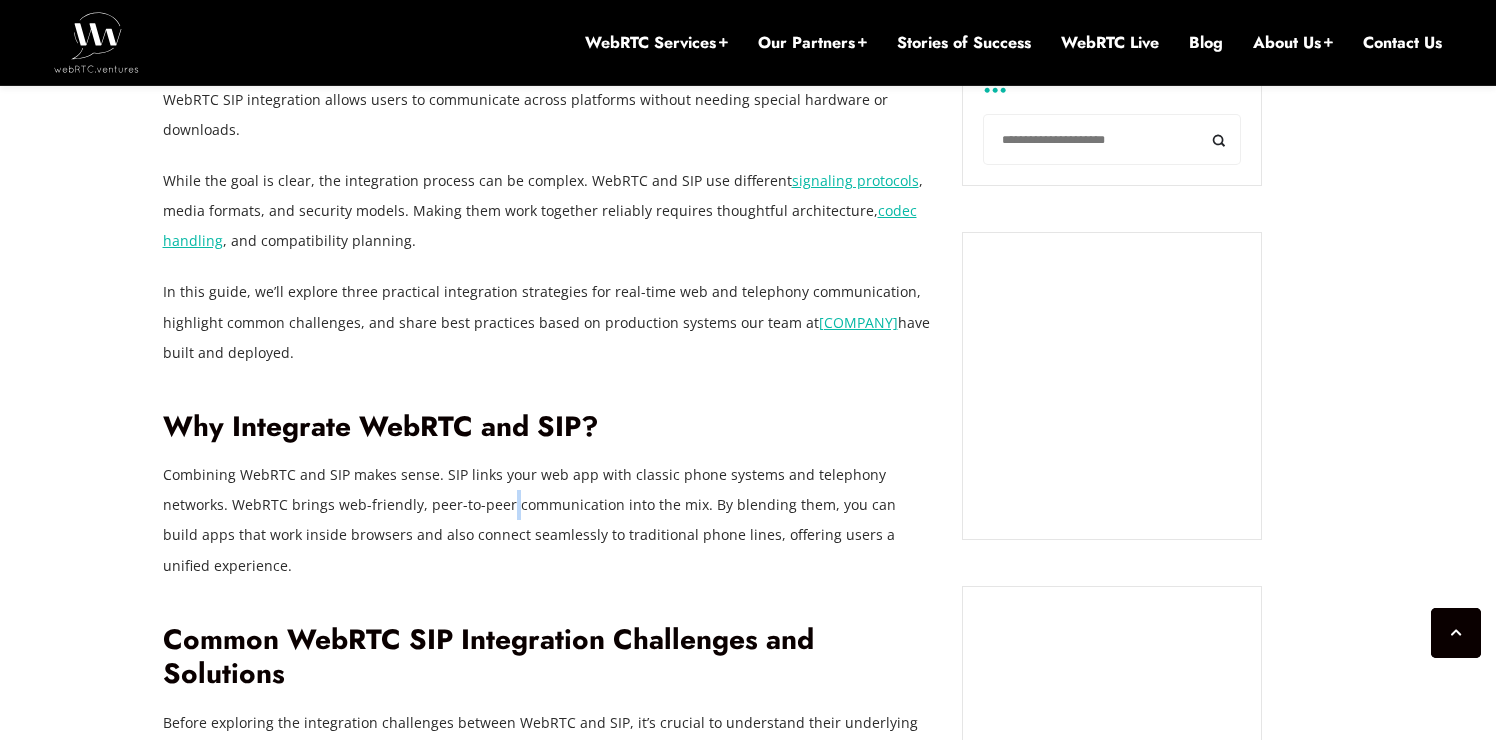 click on "Combining WebRTC and SIP makes sense. SIP links your web app with classic phone systems and telephony networks. WebRTC brings web-friendly, peer-to-peer communication into the mix. By blending them, you can build apps that work inside browsers and also connect seamlessly to traditional phone lines, offering users a unified experience." at bounding box center (548, 520) 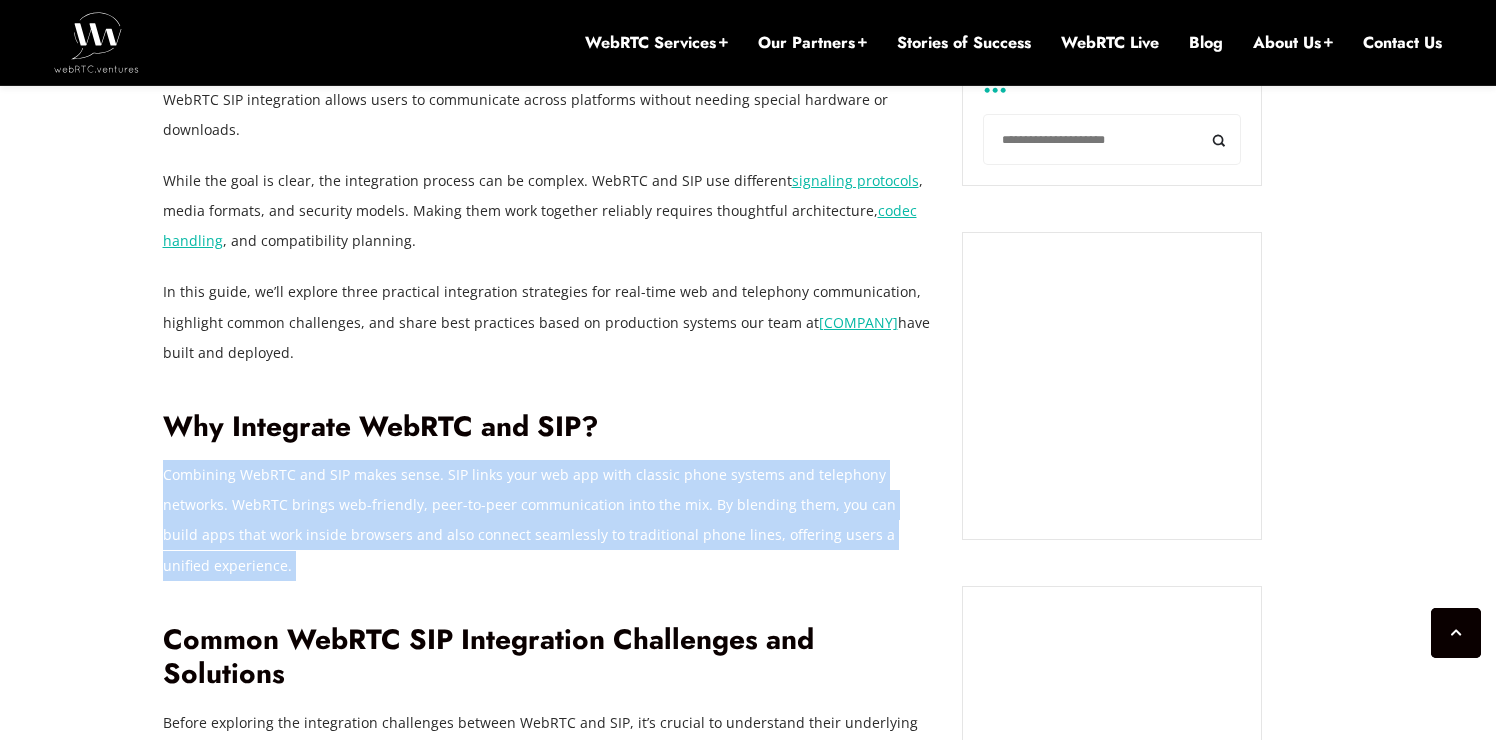 click on "Combining WebRTC and SIP makes sense. SIP links your web app with classic phone systems and telephony networks. WebRTC brings web-friendly, peer-to-peer communication into the mix. By blending them, you can build apps that work inside browsers and also connect seamlessly to traditional phone lines, offering users a unified experience." at bounding box center (548, 520) 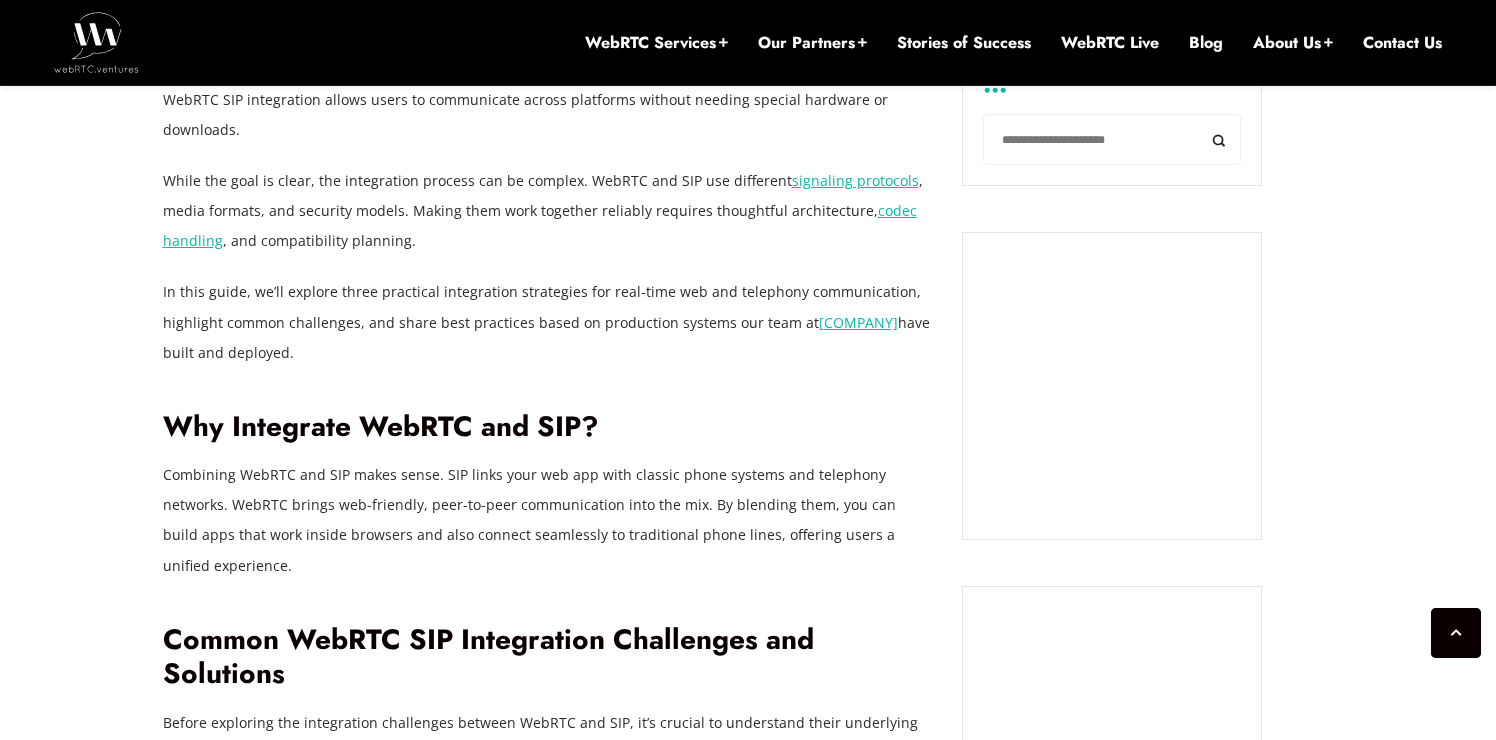 click on "Combining WebRTC and SIP makes sense. SIP links your web app with classic phone systems and telephony networks. WebRTC brings web-friendly, peer-to-peer communication into the mix. By blending them, you can build apps that work inside browsers and also connect seamlessly to traditional phone lines, offering users a unified experience." at bounding box center (548, 520) 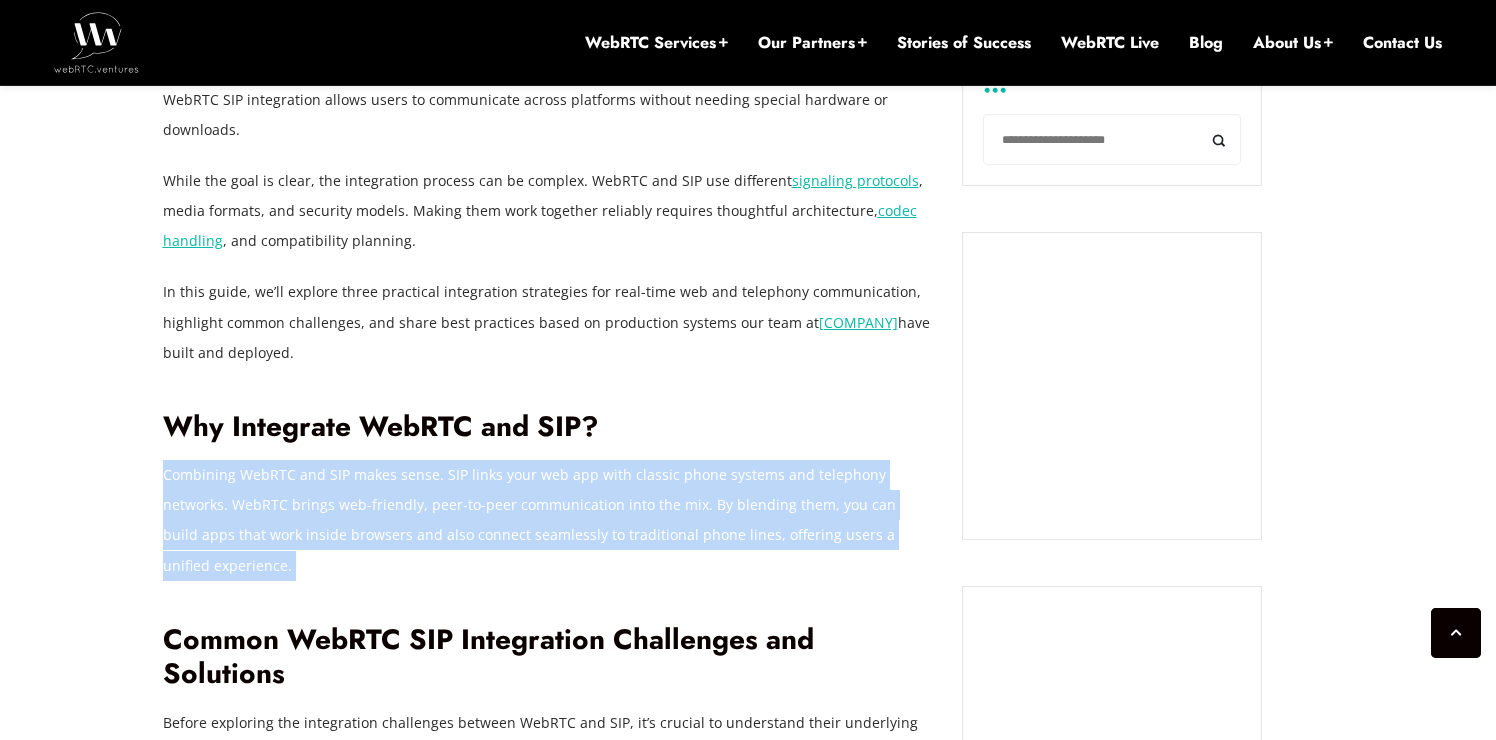 click on "Combining WebRTC and SIP makes sense. SIP links your web app with classic phone systems and telephony networks. WebRTC brings web-friendly, peer-to-peer communication into the mix. By blending them, you can build apps that work inside browsers and also connect seamlessly to traditional phone lines, offering users a unified experience." at bounding box center (548, 520) 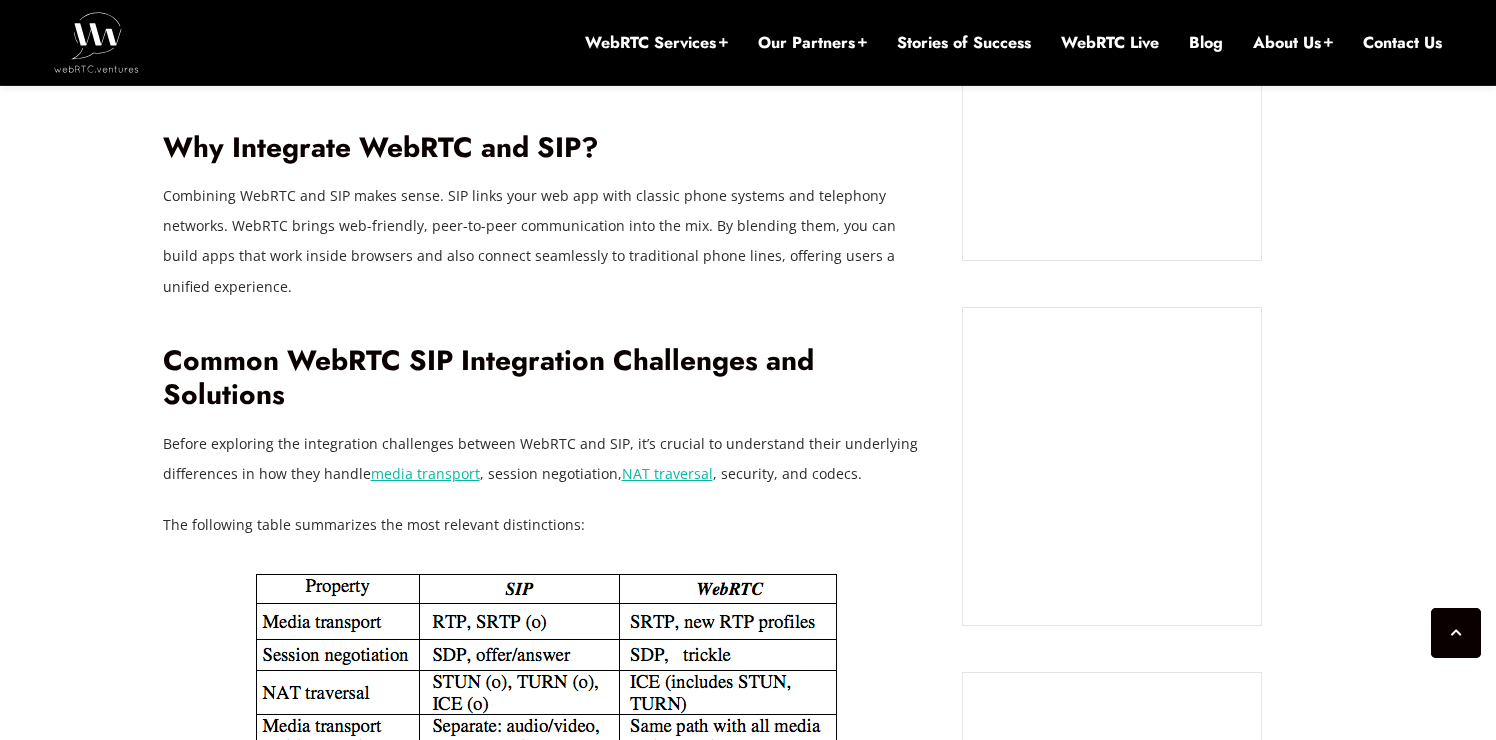 scroll, scrollTop: 1908, scrollLeft: 0, axis: vertical 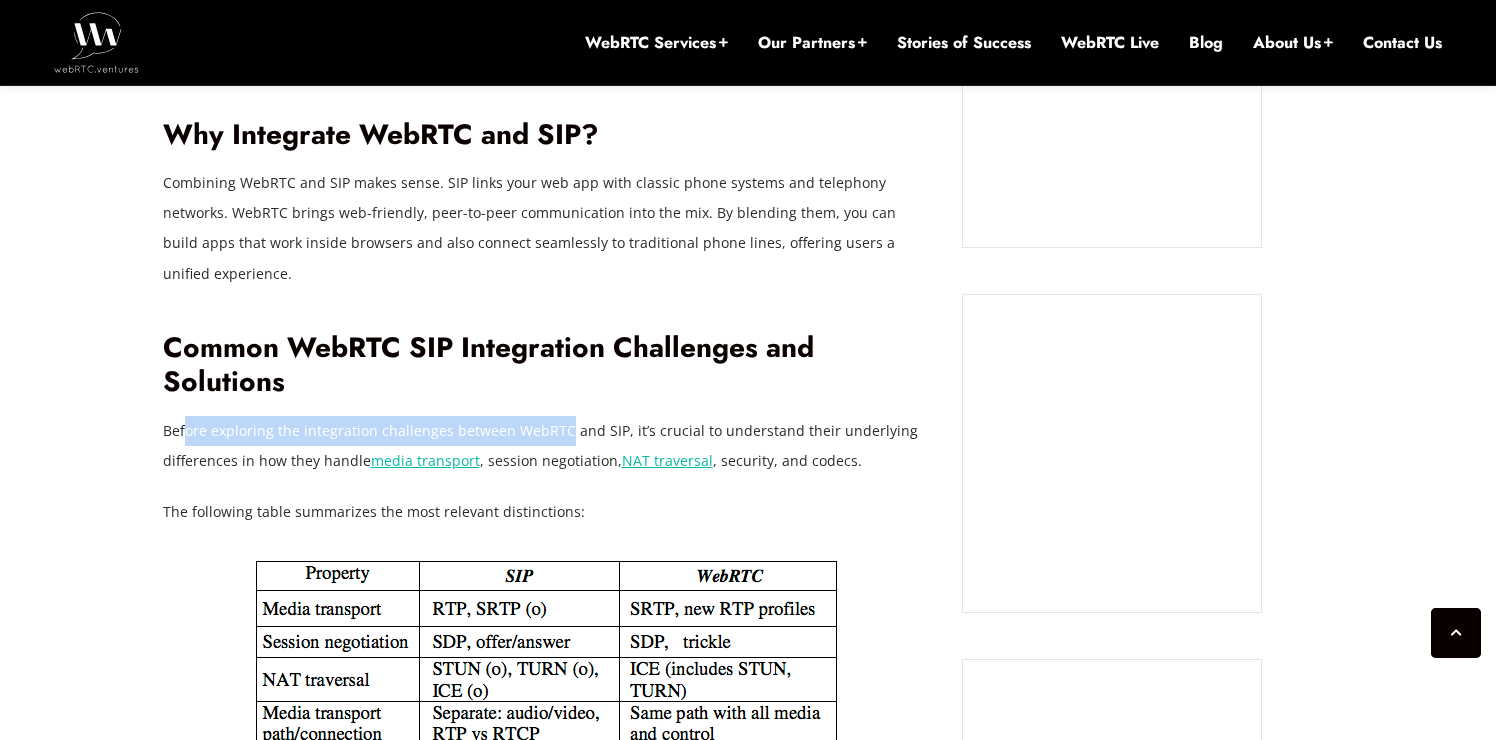 drag, startPoint x: 185, startPoint y: 362, endPoint x: 567, endPoint y: 360, distance: 382.00525 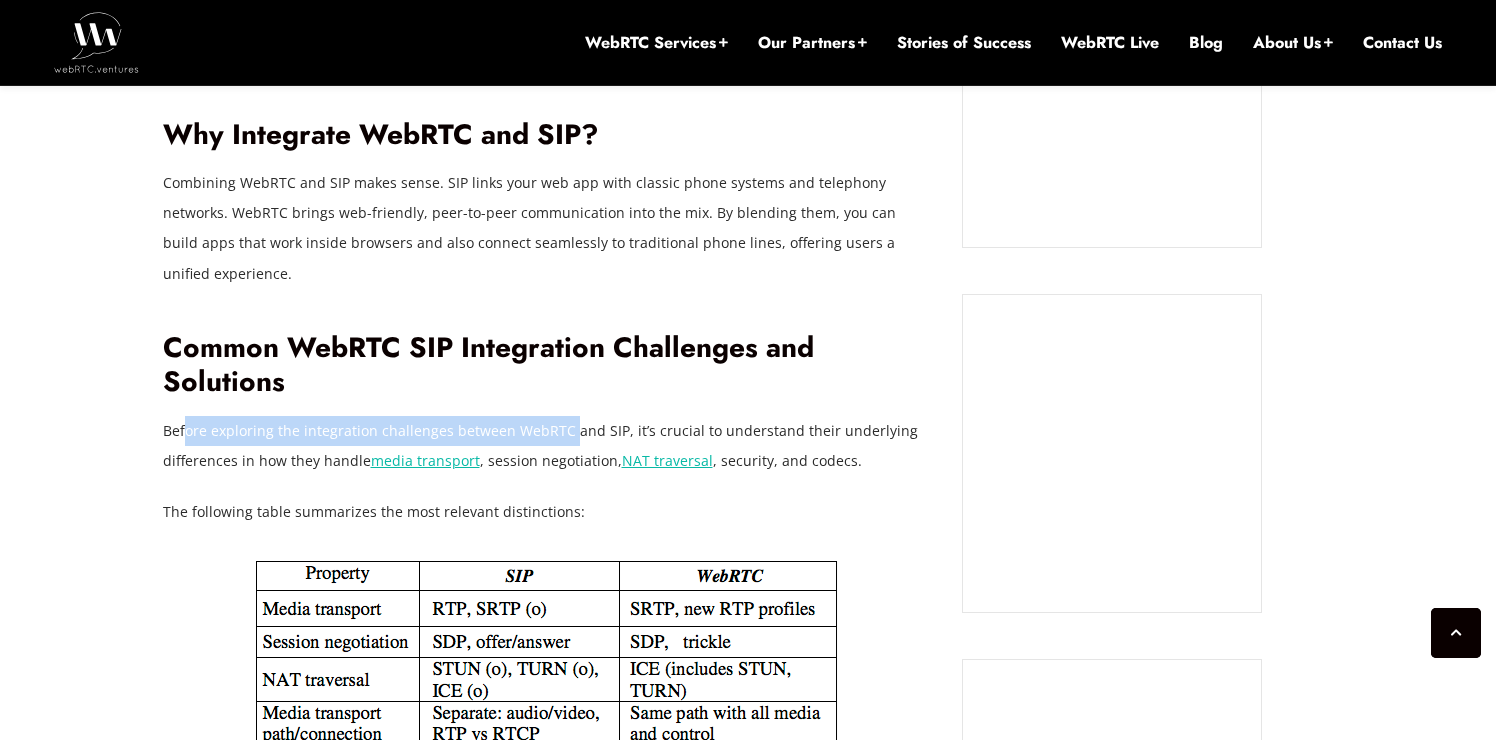 click on "Before exploring the integration challenges between WebRTC and SIP, it’s crucial to understand their underlying differences in how they handle  media transport , session negotiation,  NAT traversal , security, and codecs." at bounding box center (548, 446) 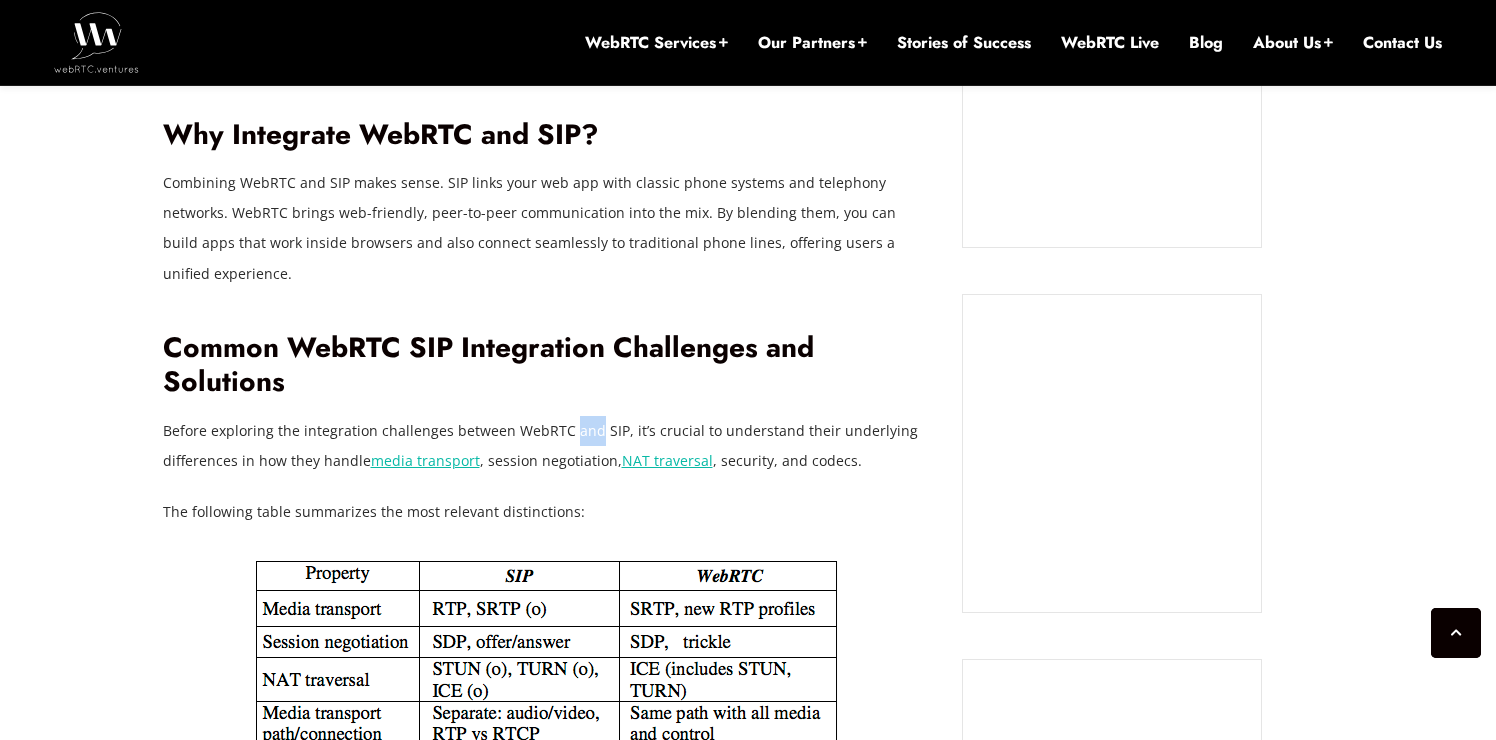 click on "Before exploring the integration challenges between WebRTC and SIP, it’s crucial to understand their underlying differences in how they handle  media transport , session negotiation,  NAT traversal , security, and codecs." at bounding box center (548, 446) 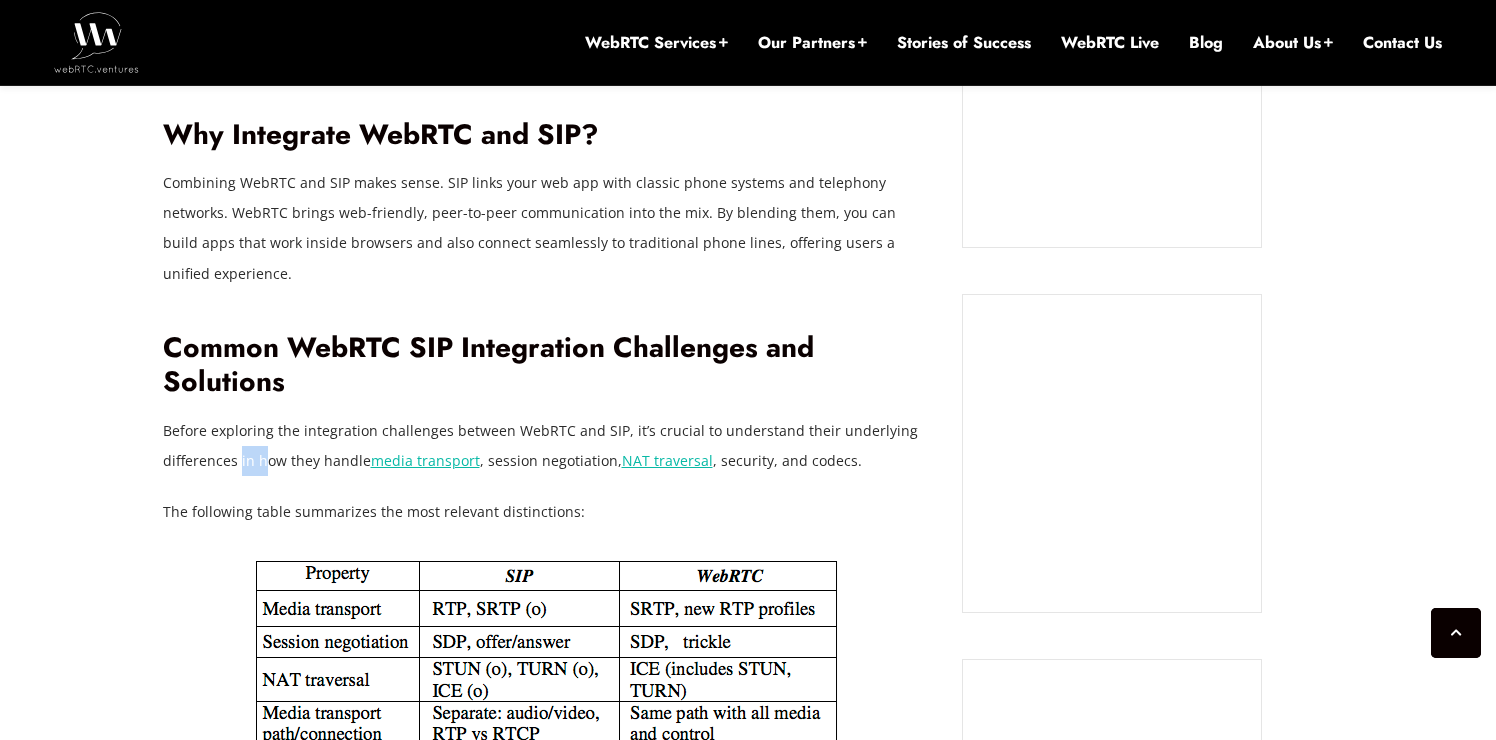 drag, startPoint x: 238, startPoint y: 404, endPoint x: 265, endPoint y: 404, distance: 27 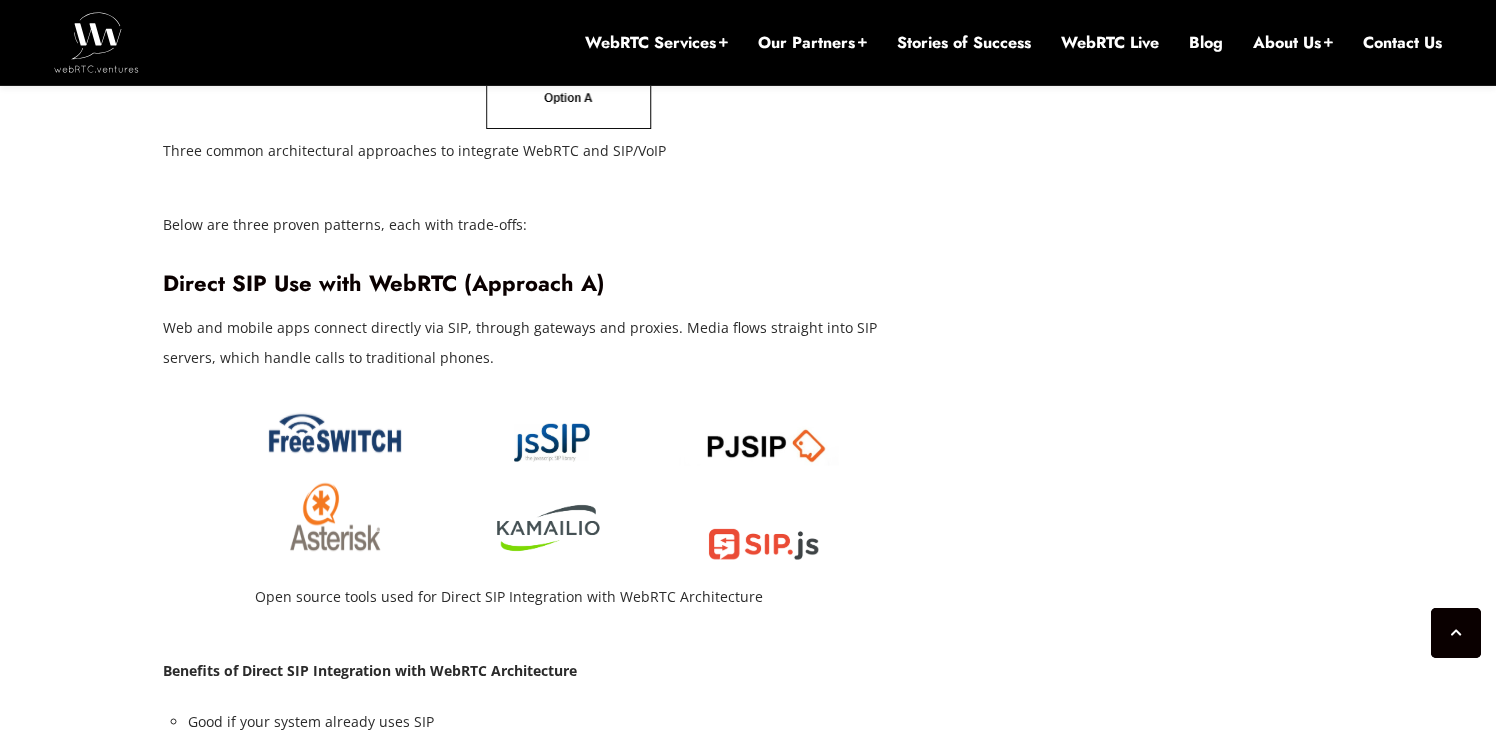 scroll, scrollTop: 3785, scrollLeft: 0, axis: vertical 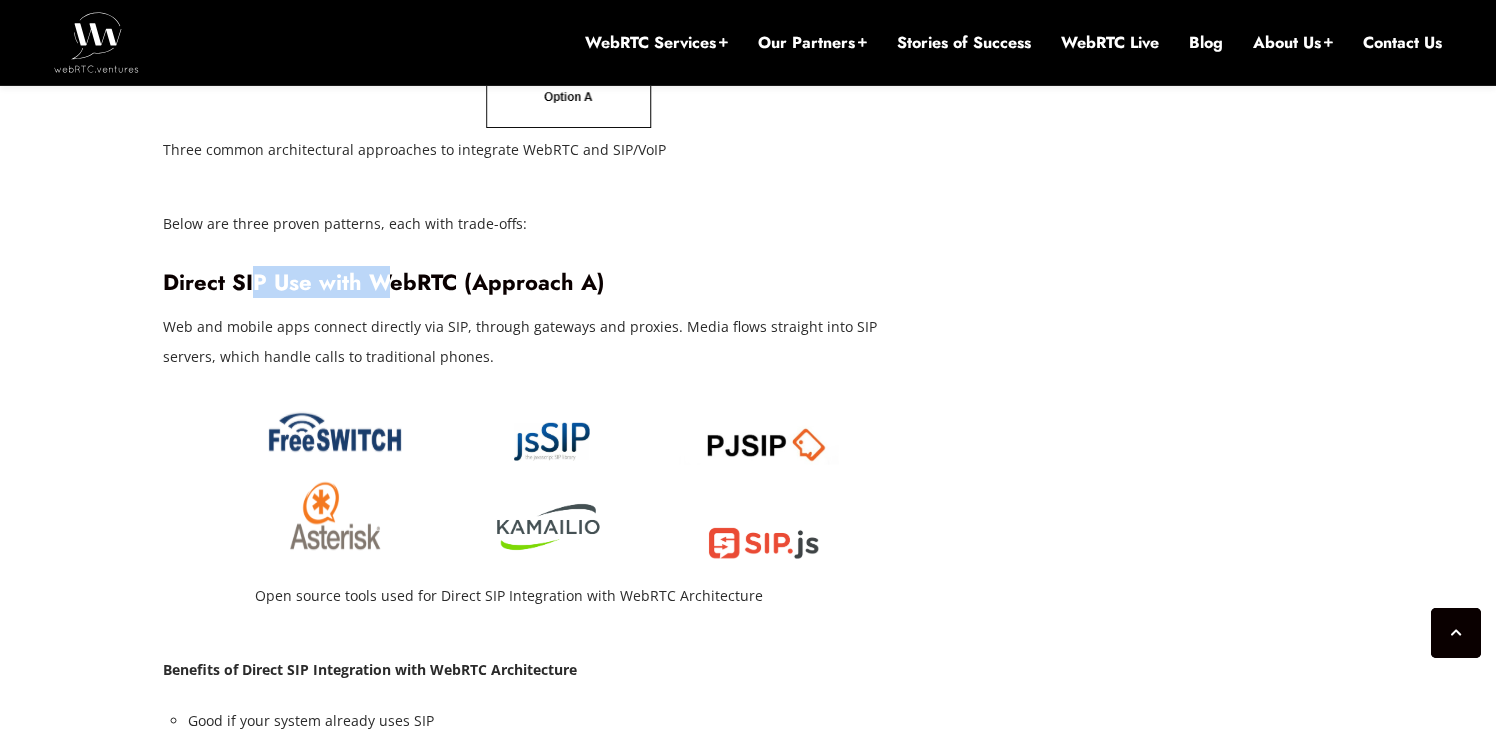 drag, startPoint x: 249, startPoint y: 215, endPoint x: 388, endPoint y: 215, distance: 139 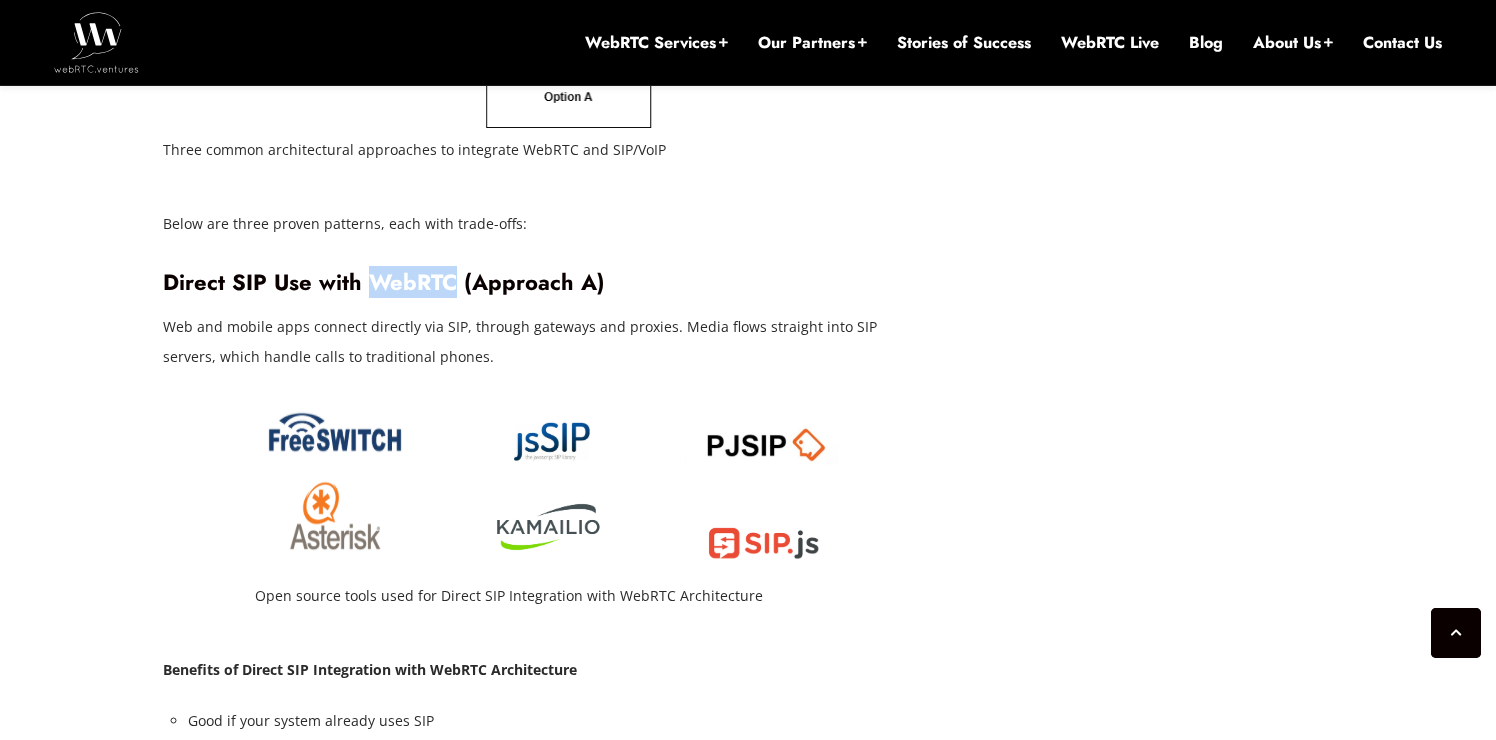 click on "Direct SIP Use with WebRTC (Approach A)" at bounding box center (548, 282) 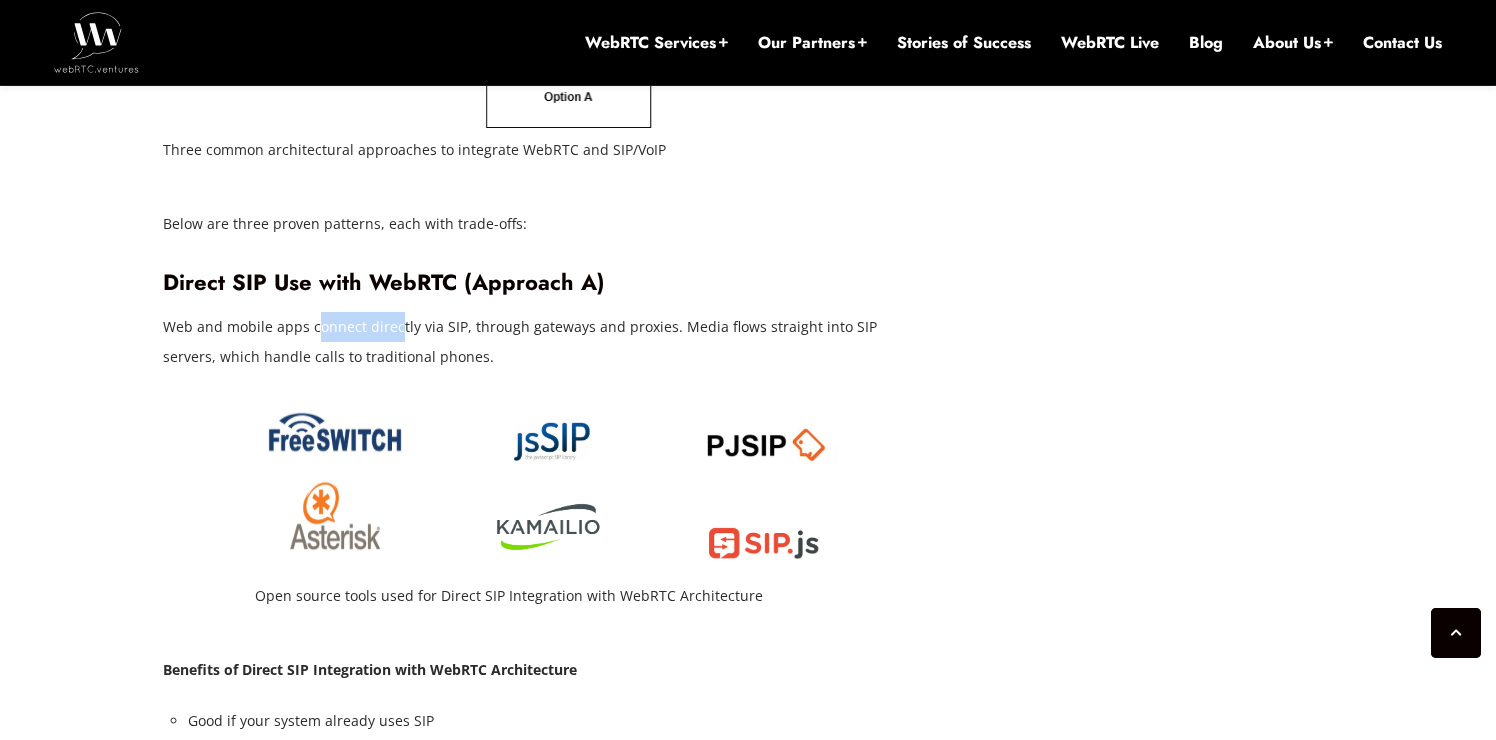 drag, startPoint x: 312, startPoint y: 274, endPoint x: 400, endPoint y: 275, distance: 88.005684 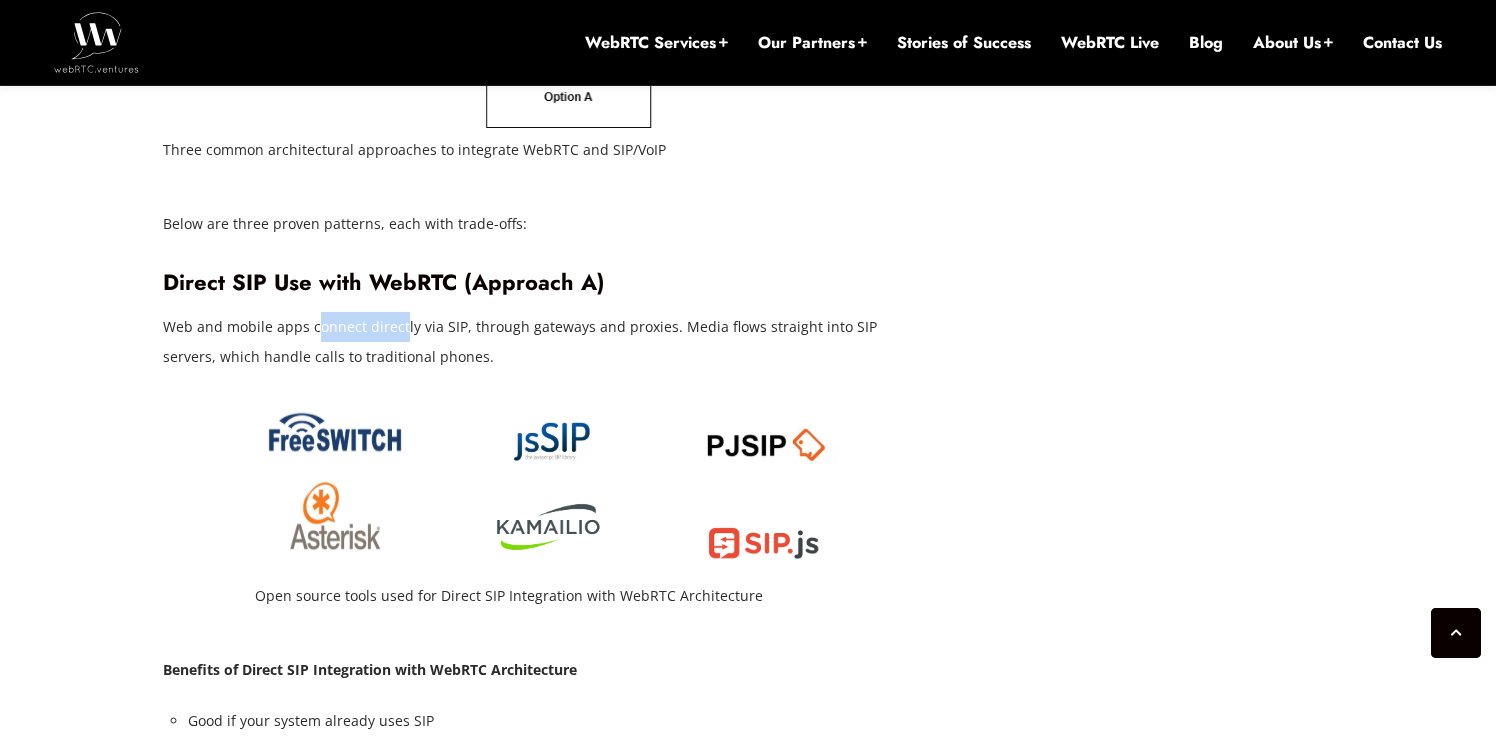 click on "Web and mobile apps connect directly via SIP, through gateways and proxies. Media flows straight into SIP servers, which handle calls to traditional phones." at bounding box center [548, 342] 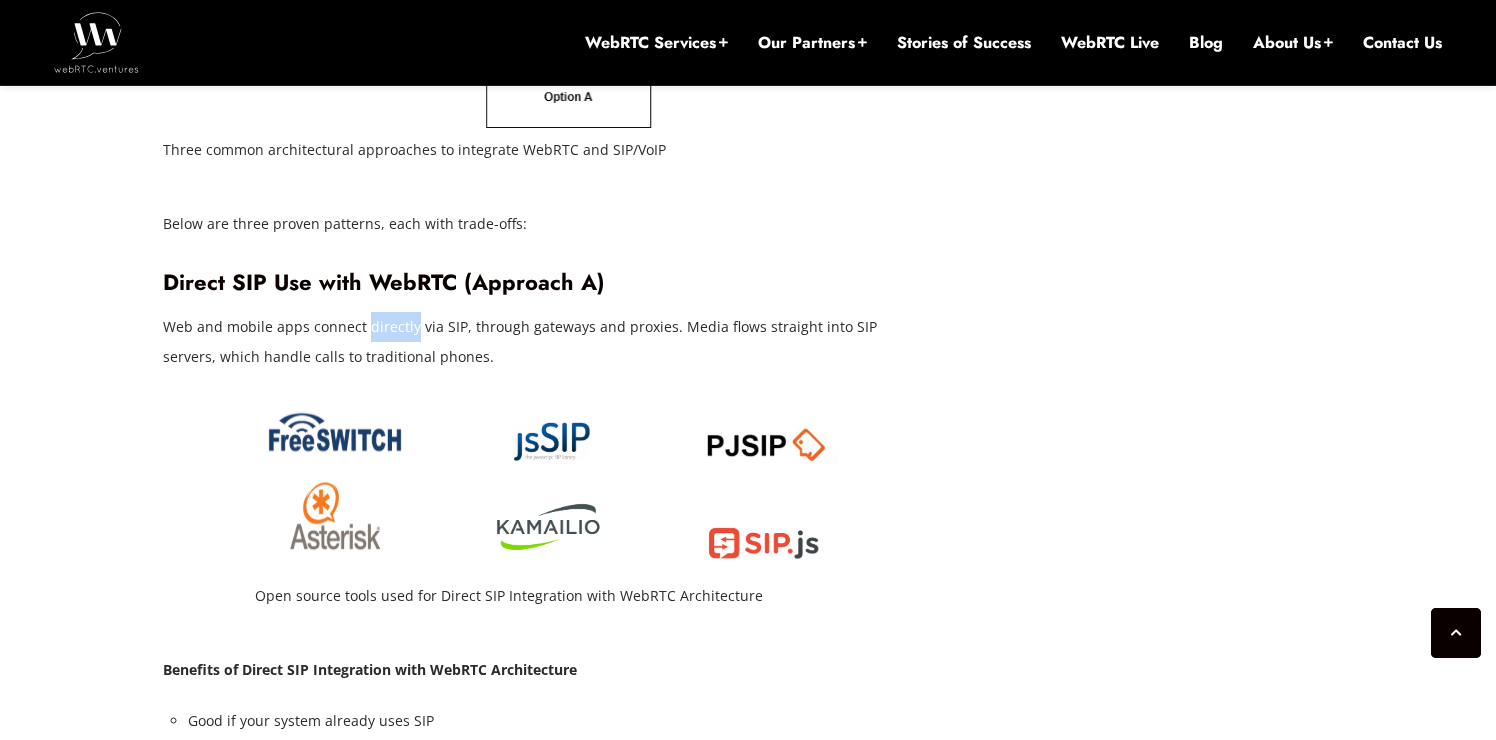 click on "Web and mobile apps connect directly via SIP, through gateways and proxies. Media flows straight into SIP servers, which handle calls to traditional phones." at bounding box center (548, 342) 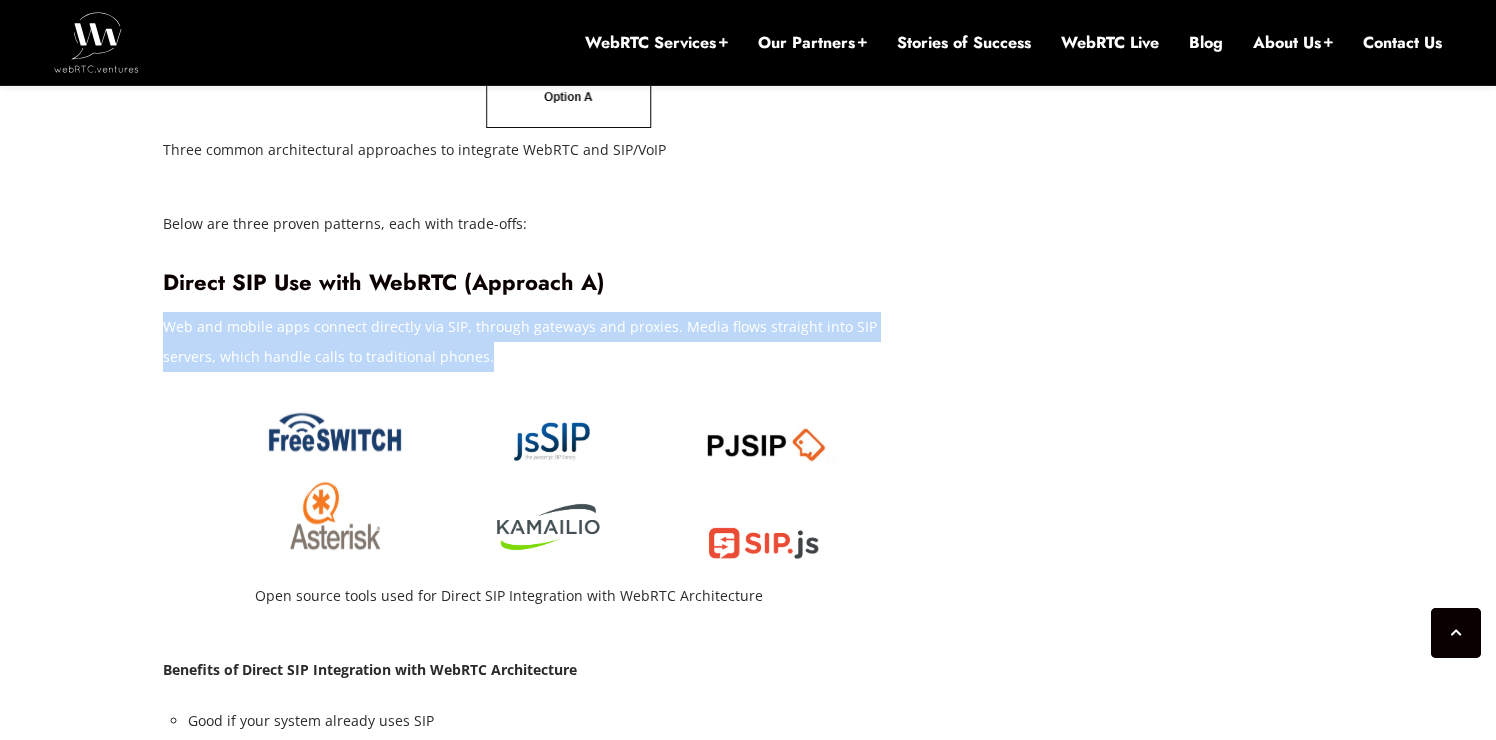 click on "Web and mobile apps connect directly via SIP, through gateways and proxies. Media flows straight into SIP servers, which handle calls to traditional phones." at bounding box center (548, 342) 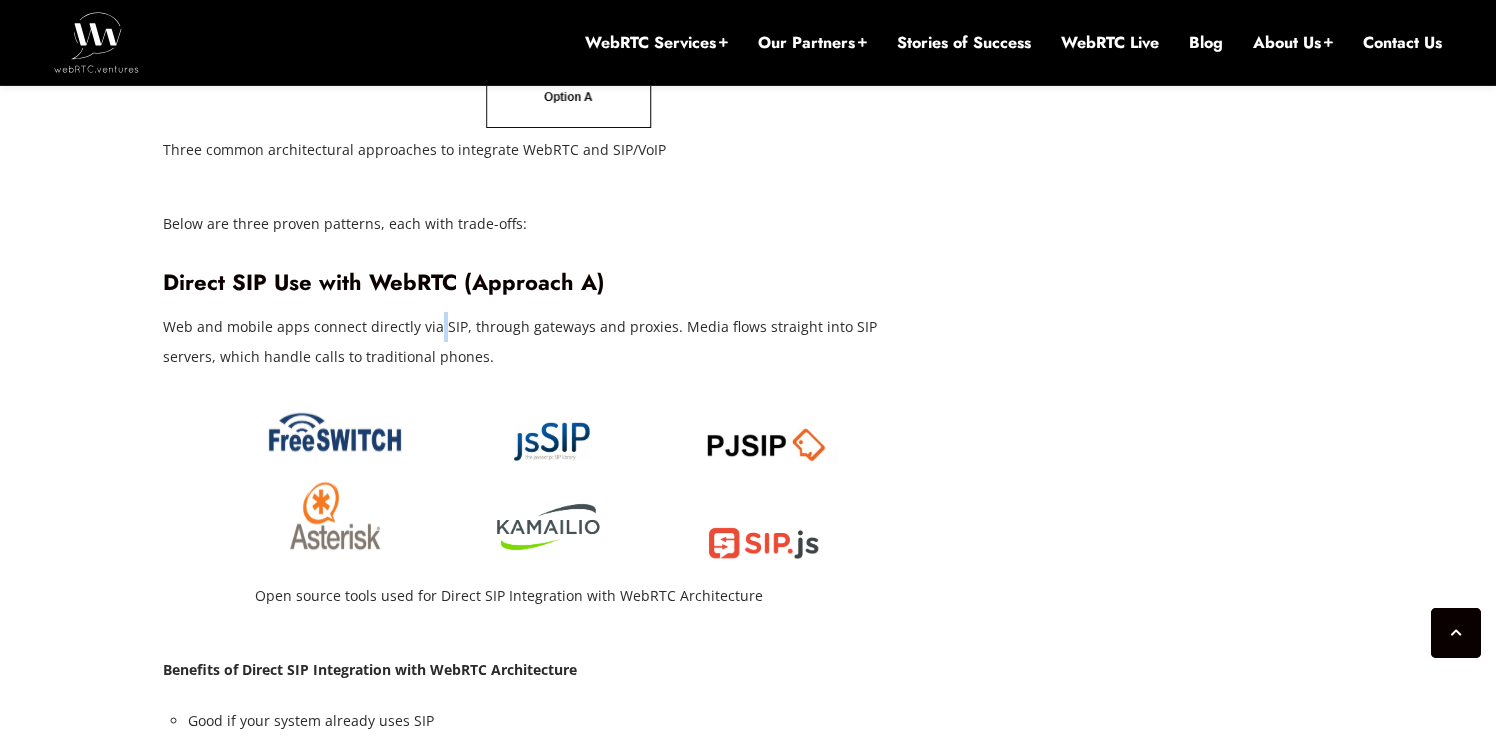 click on "Web and mobile apps connect directly via SIP, through gateways and proxies. Media flows straight into SIP servers, which handle calls to traditional phones." at bounding box center [548, 342] 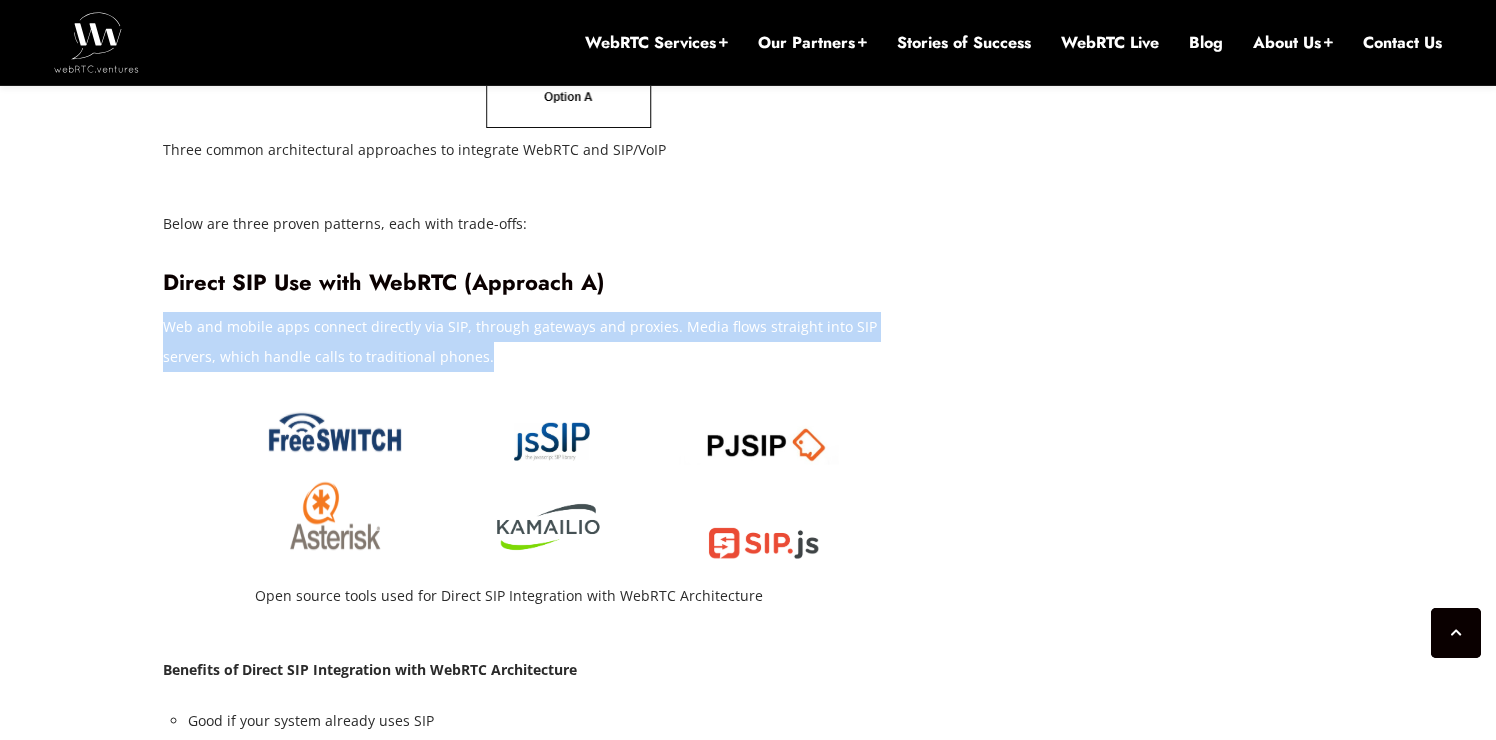click on "Web and mobile apps connect directly via SIP, through gateways and proxies. Media flows straight into SIP servers, which handle calls to traditional phones." at bounding box center [548, 342] 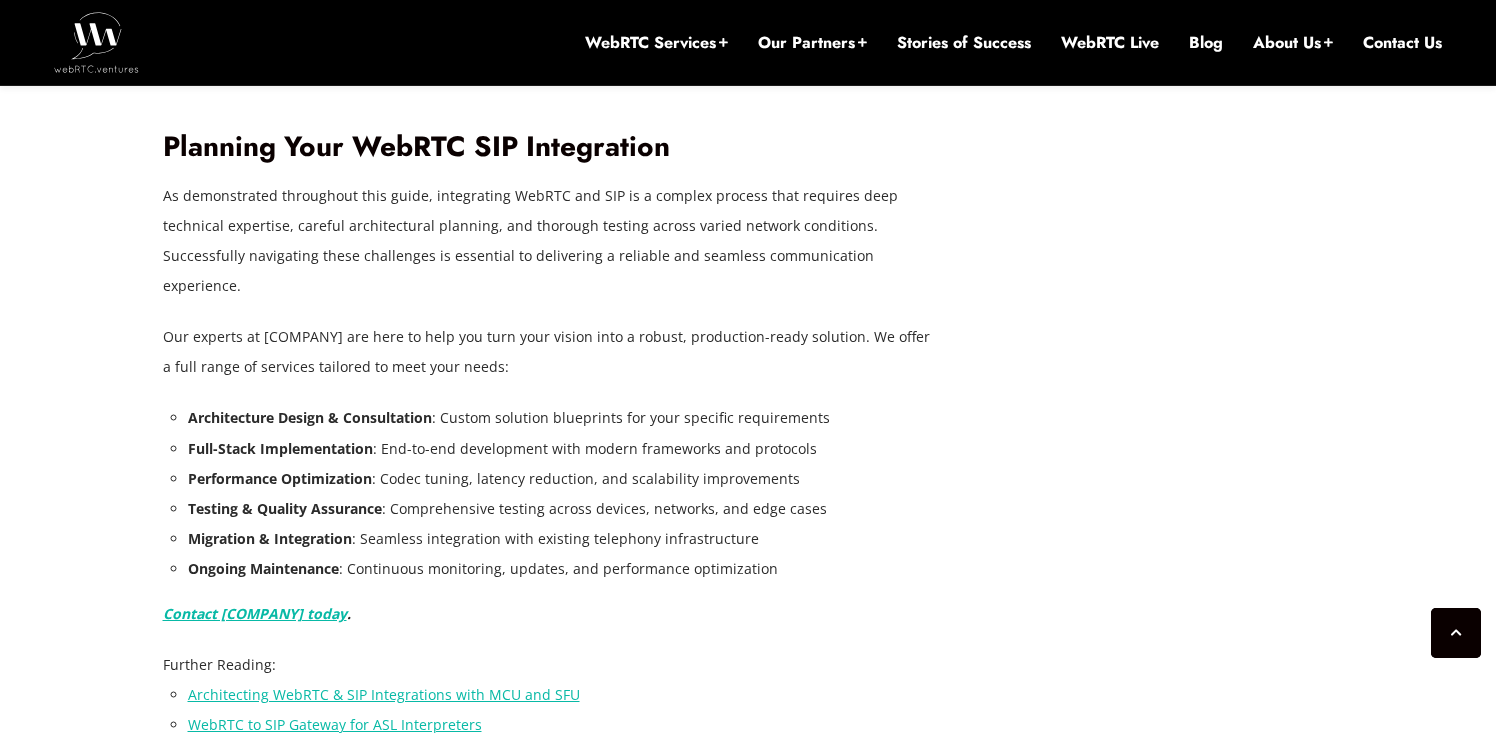 scroll, scrollTop: 7601, scrollLeft: 0, axis: vertical 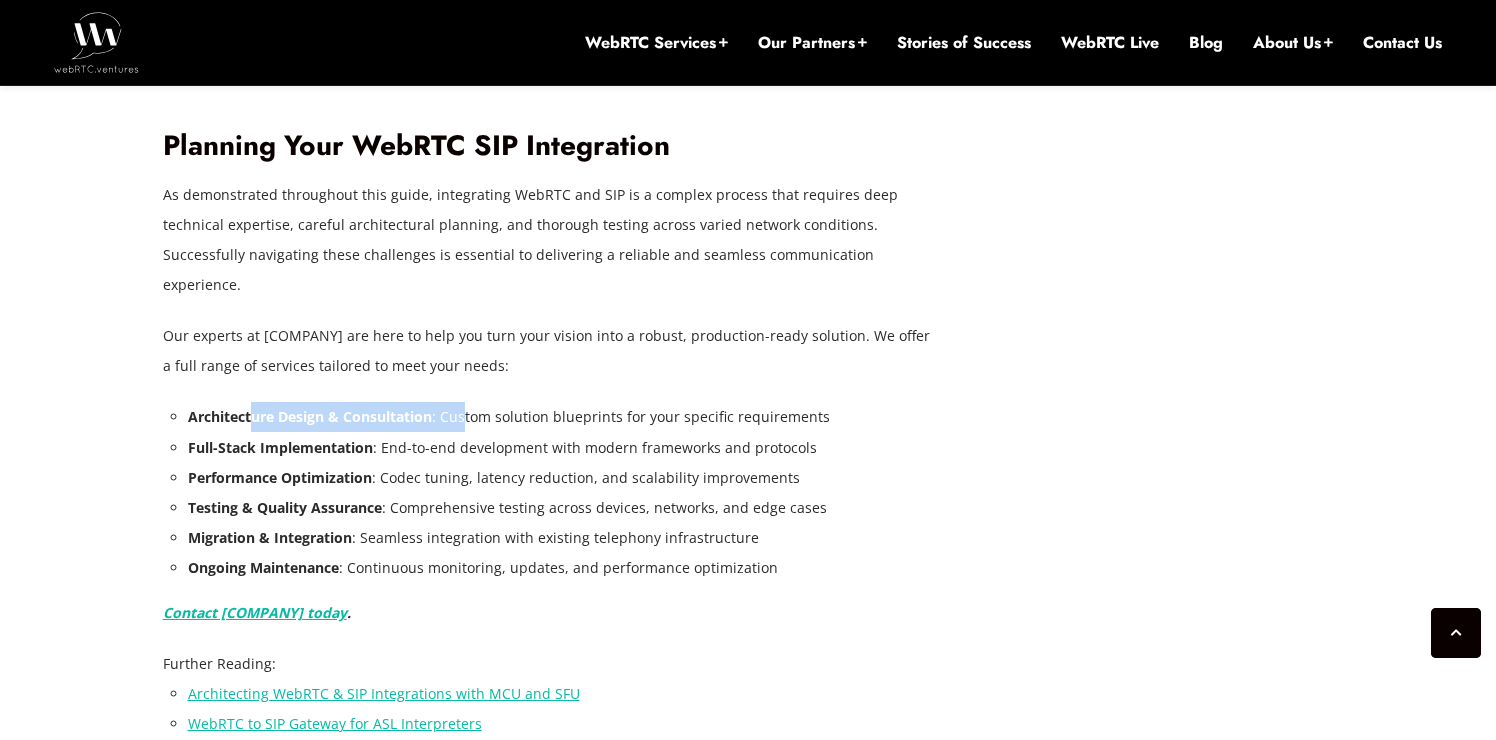 drag, startPoint x: 249, startPoint y: 333, endPoint x: 466, endPoint y: 332, distance: 217.0023 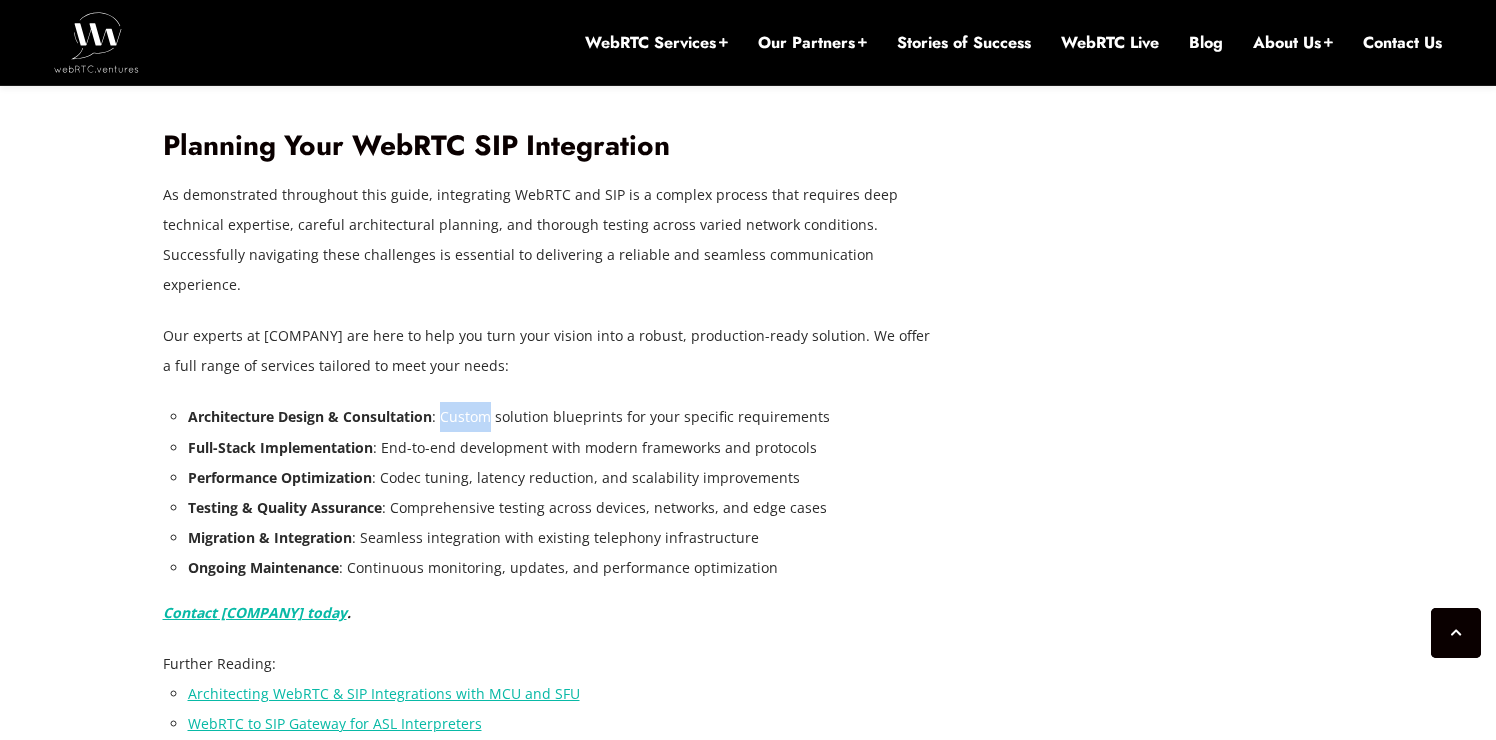click on "Architecture Design & Consultation : Custom solution blueprints for your specific requirements" at bounding box center [560, 417] 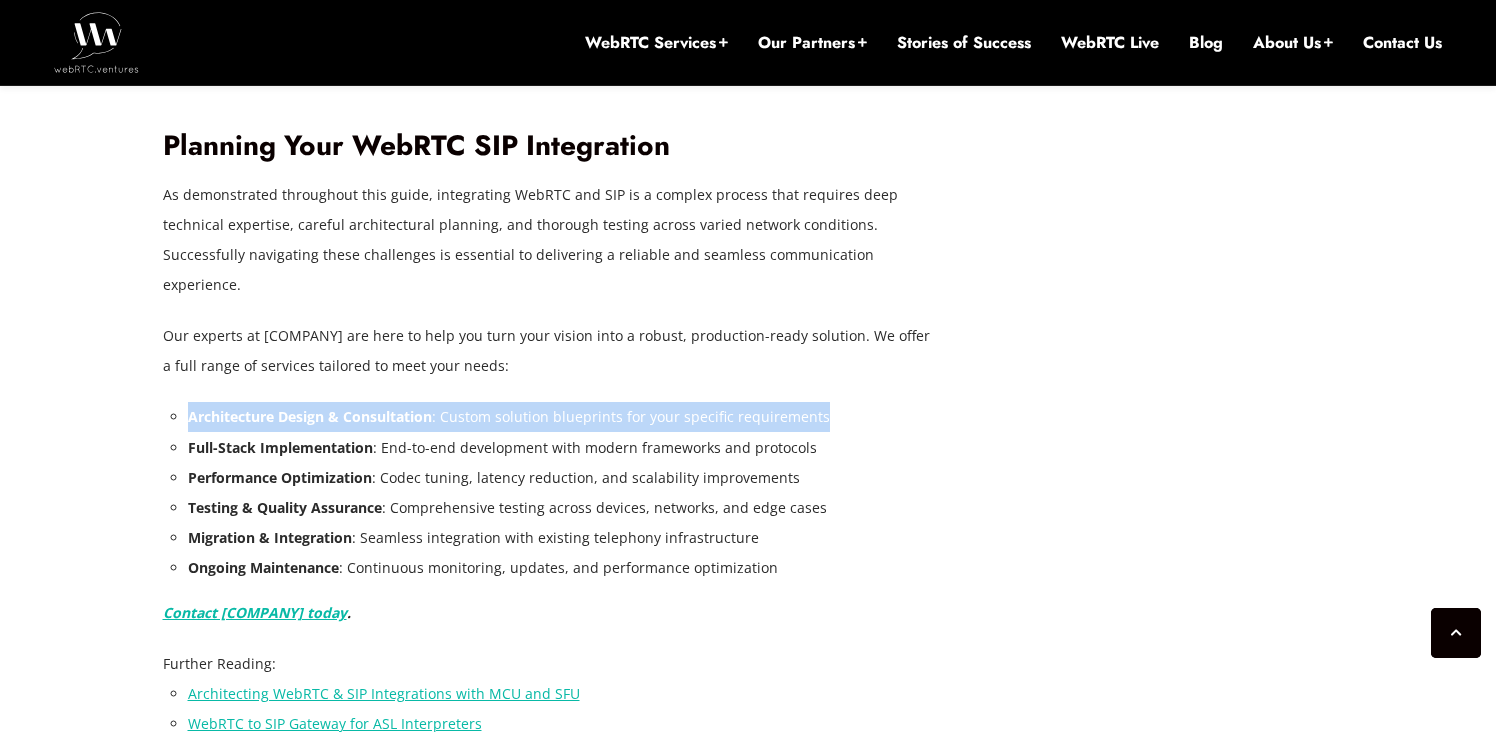 click on "Architecture Design & Consultation : Custom solution blueprints for your specific requirements" at bounding box center [560, 417] 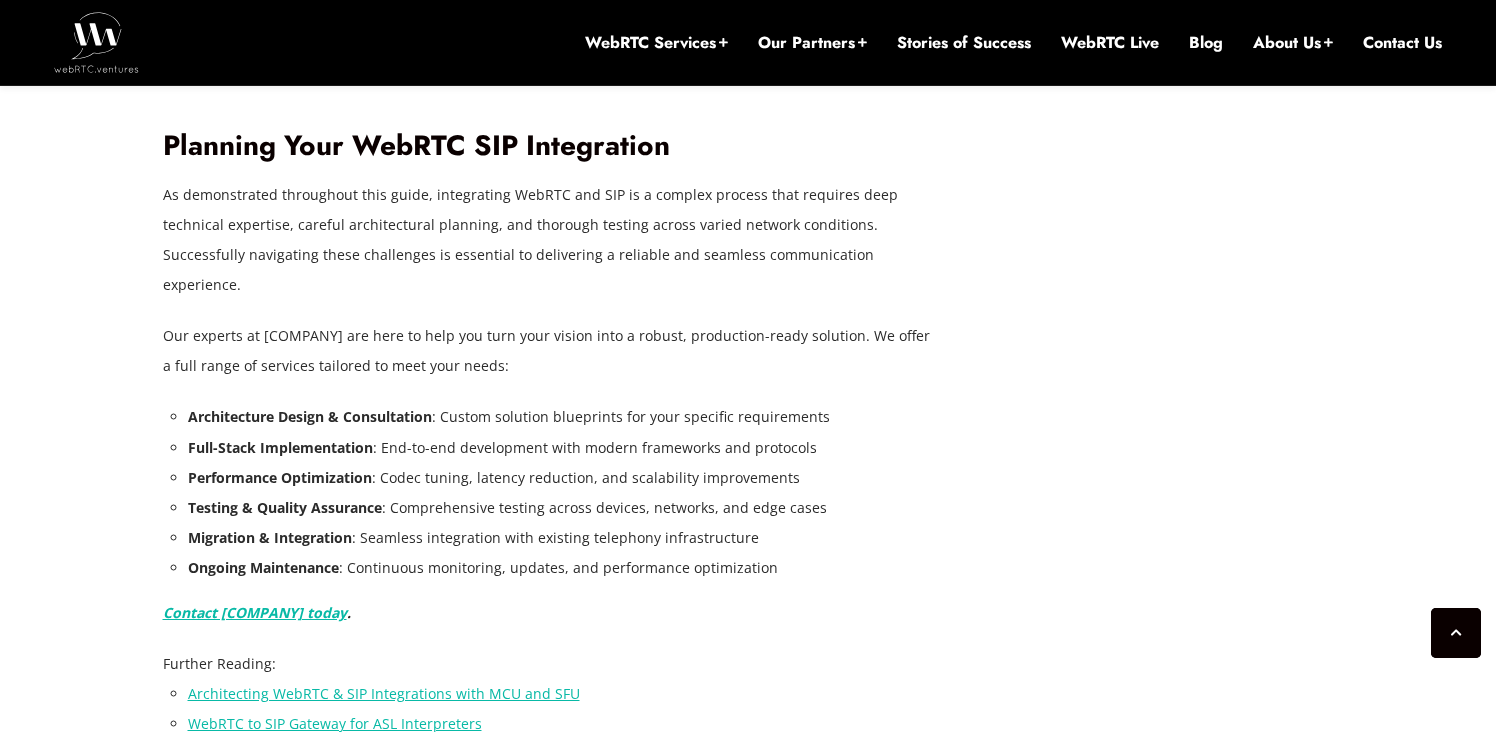 click on "Architecture Design & Consultation : Custom solution blueprints for your specific requirements" at bounding box center [560, 417] 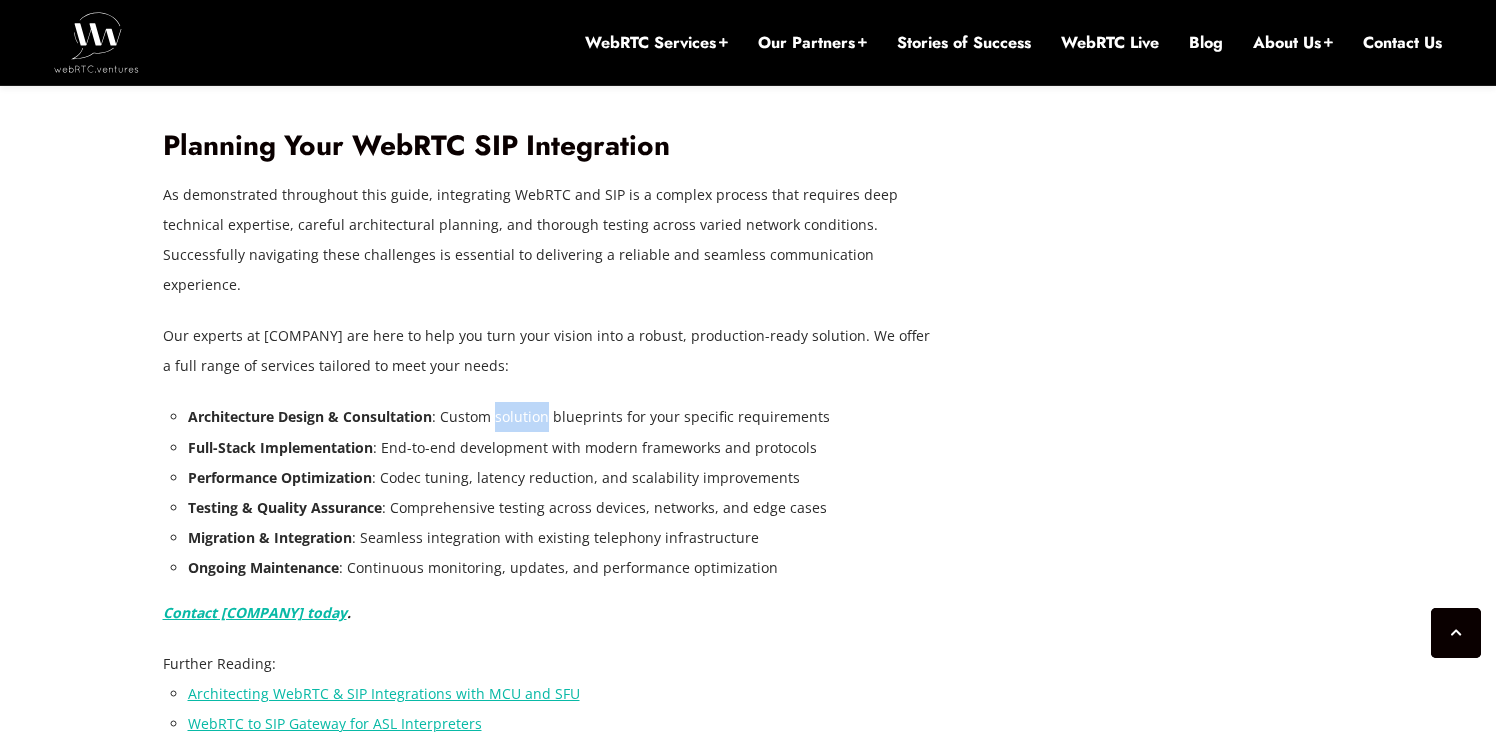click on "Architecture Design & Consultation : Custom solution blueprints for your specific requirements" at bounding box center (560, 417) 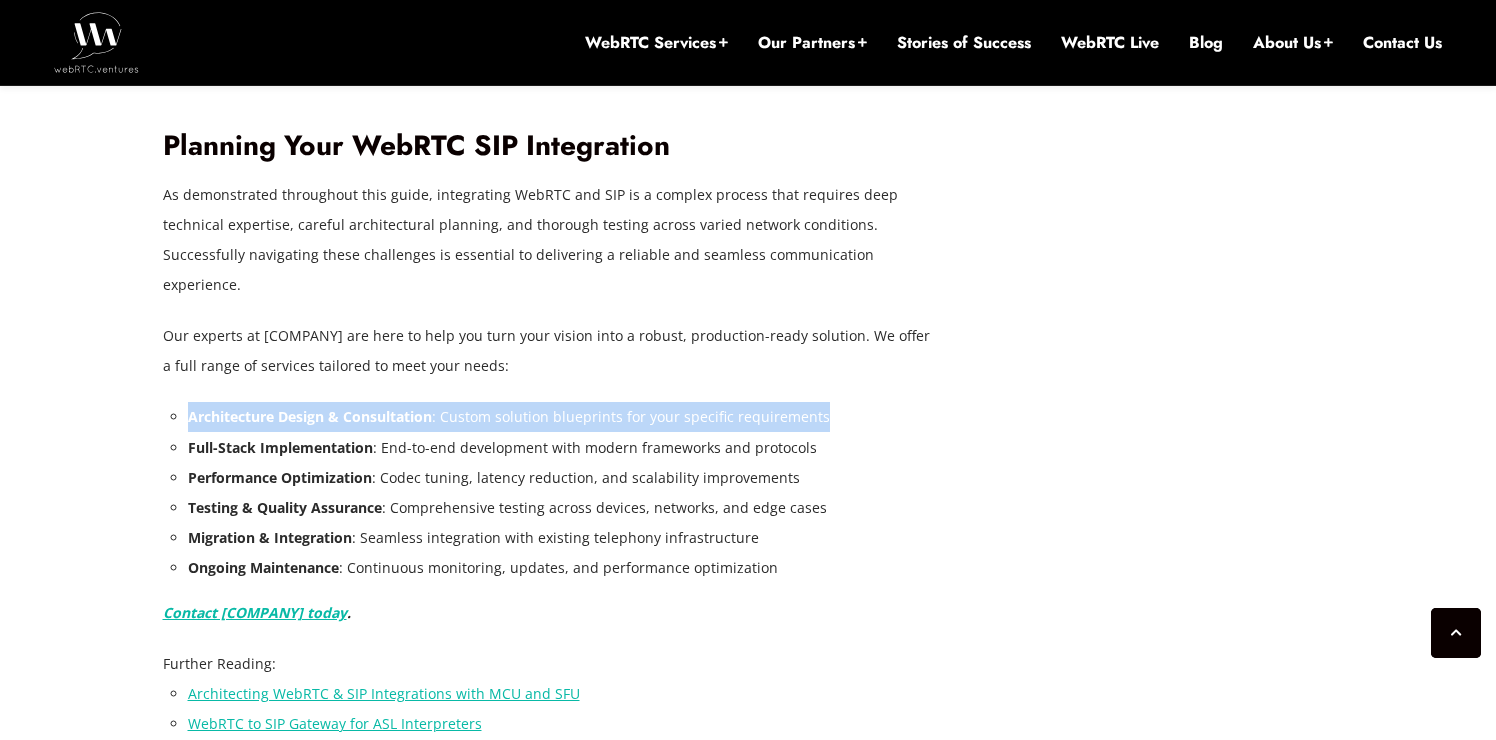 click on "Architecture Design & Consultation : Custom solution blueprints for your specific requirements" at bounding box center (560, 417) 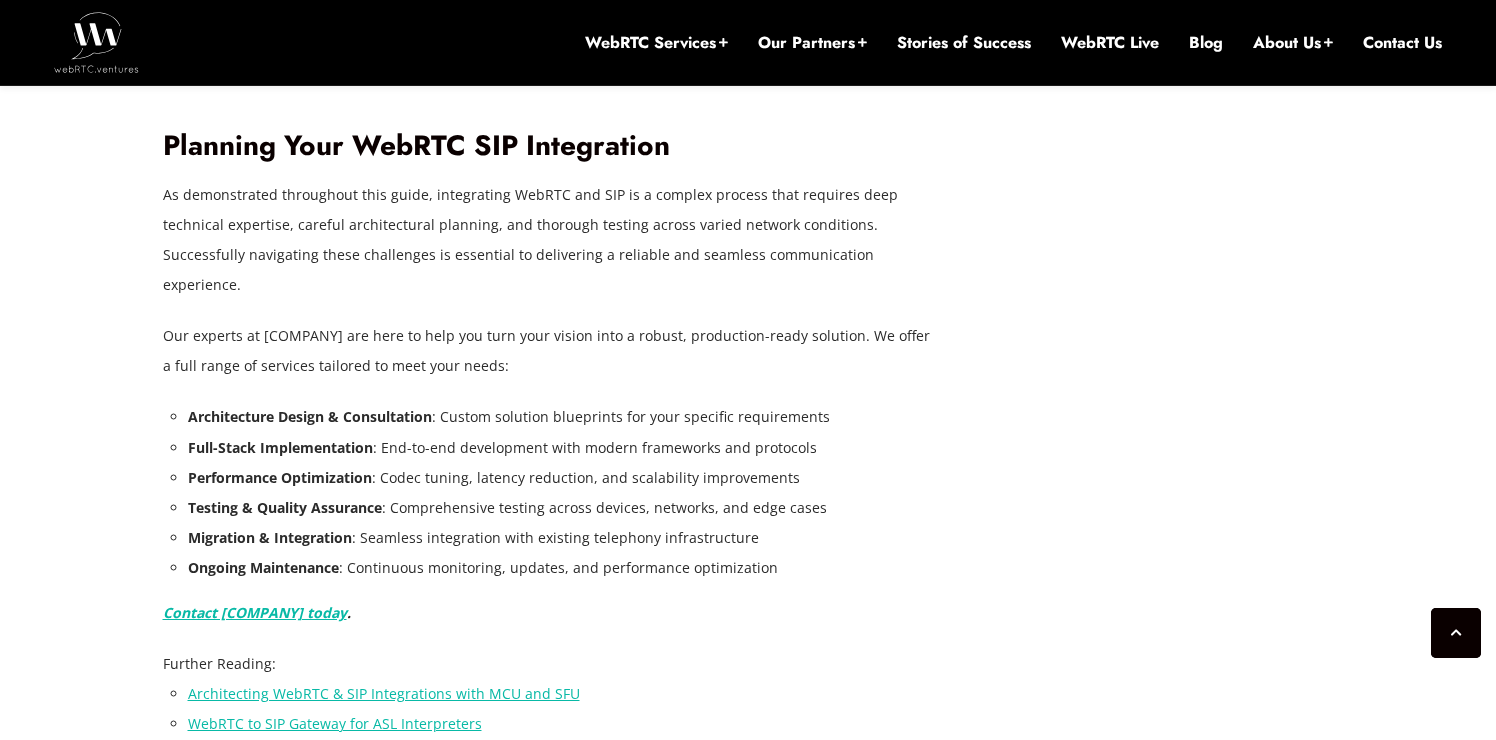 click on "Architecture Design & Consultation : Custom solution blueprints for your specific requirements" at bounding box center [560, 417] 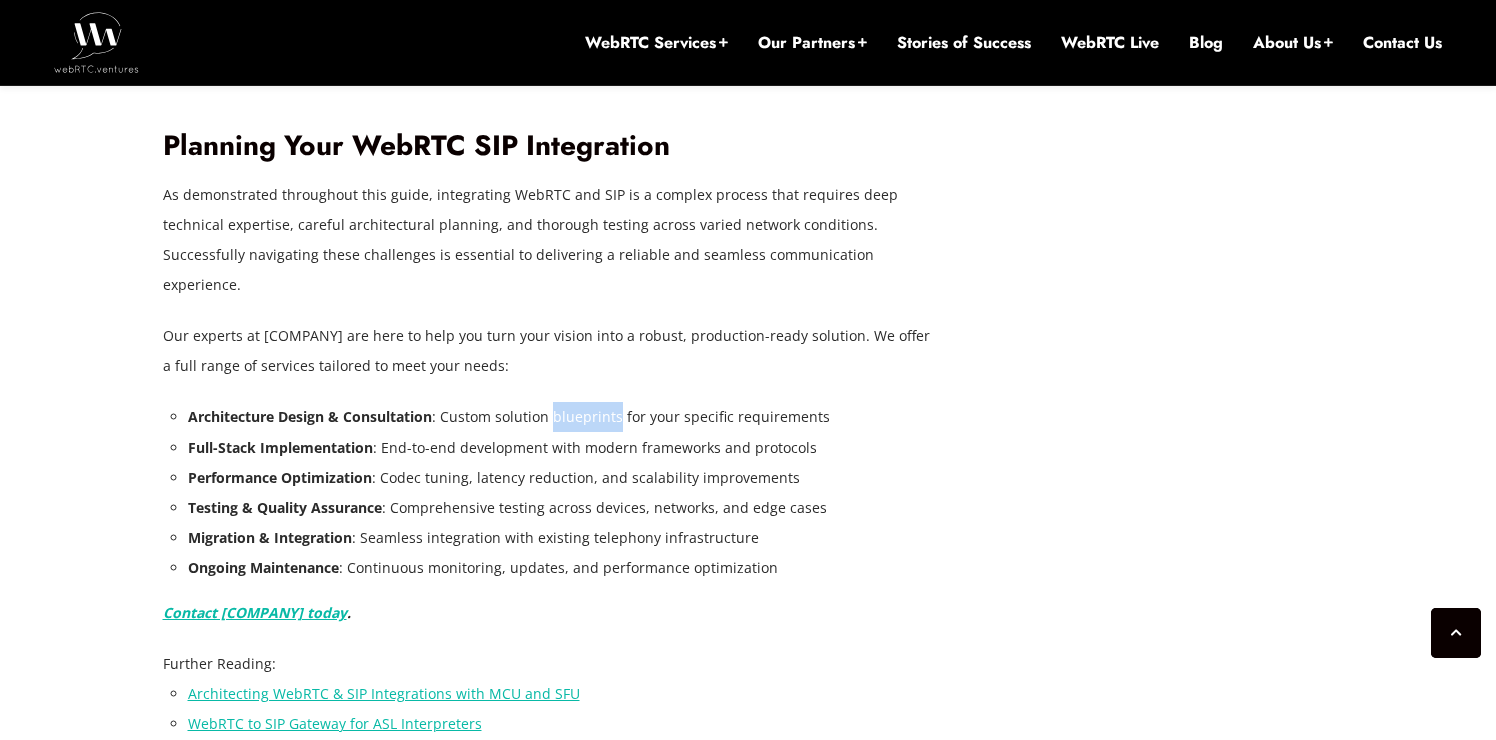 click on "Architecture Design & Consultation : Custom solution blueprints for your specific requirements" at bounding box center [560, 417] 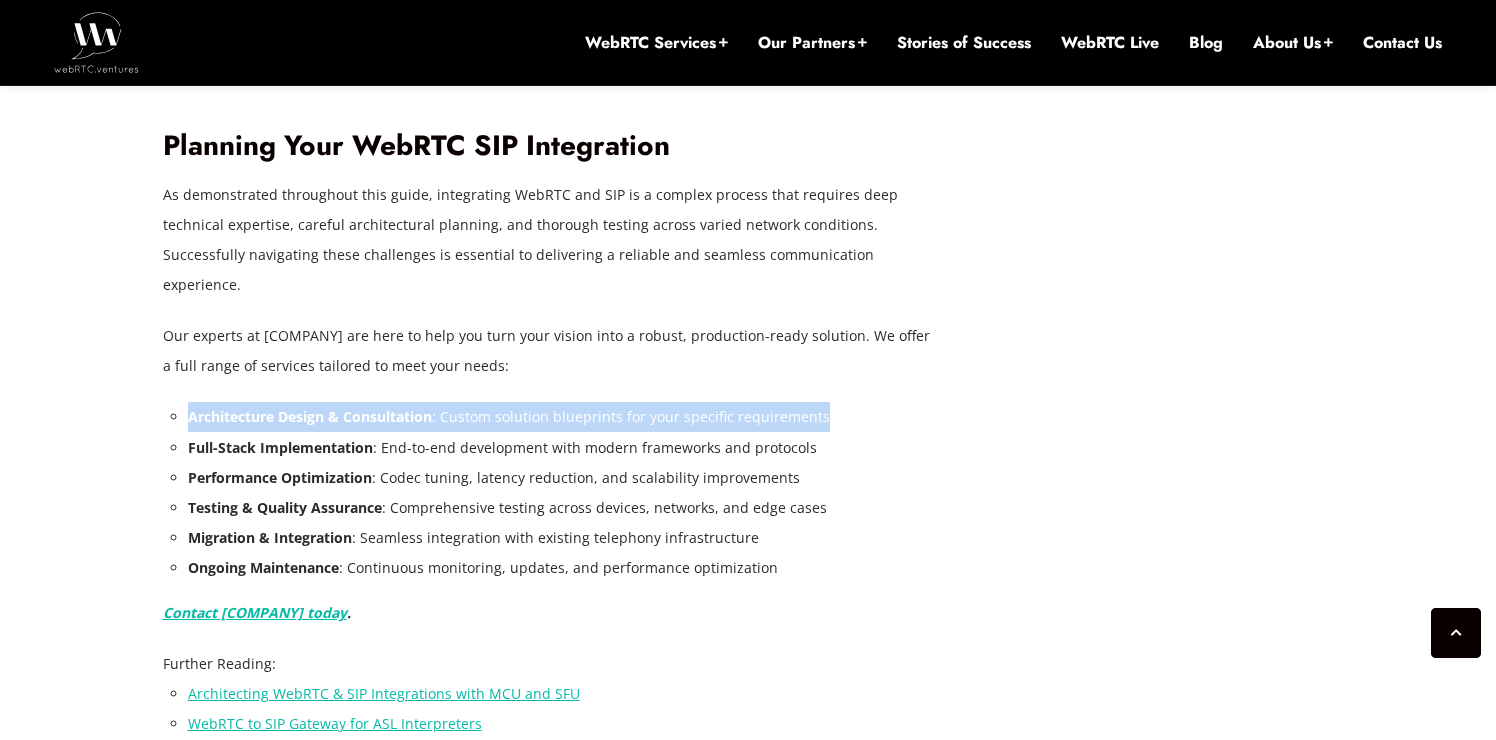 click on "Architecture Design & Consultation : Custom solution blueprints for your specific requirements" at bounding box center [560, 417] 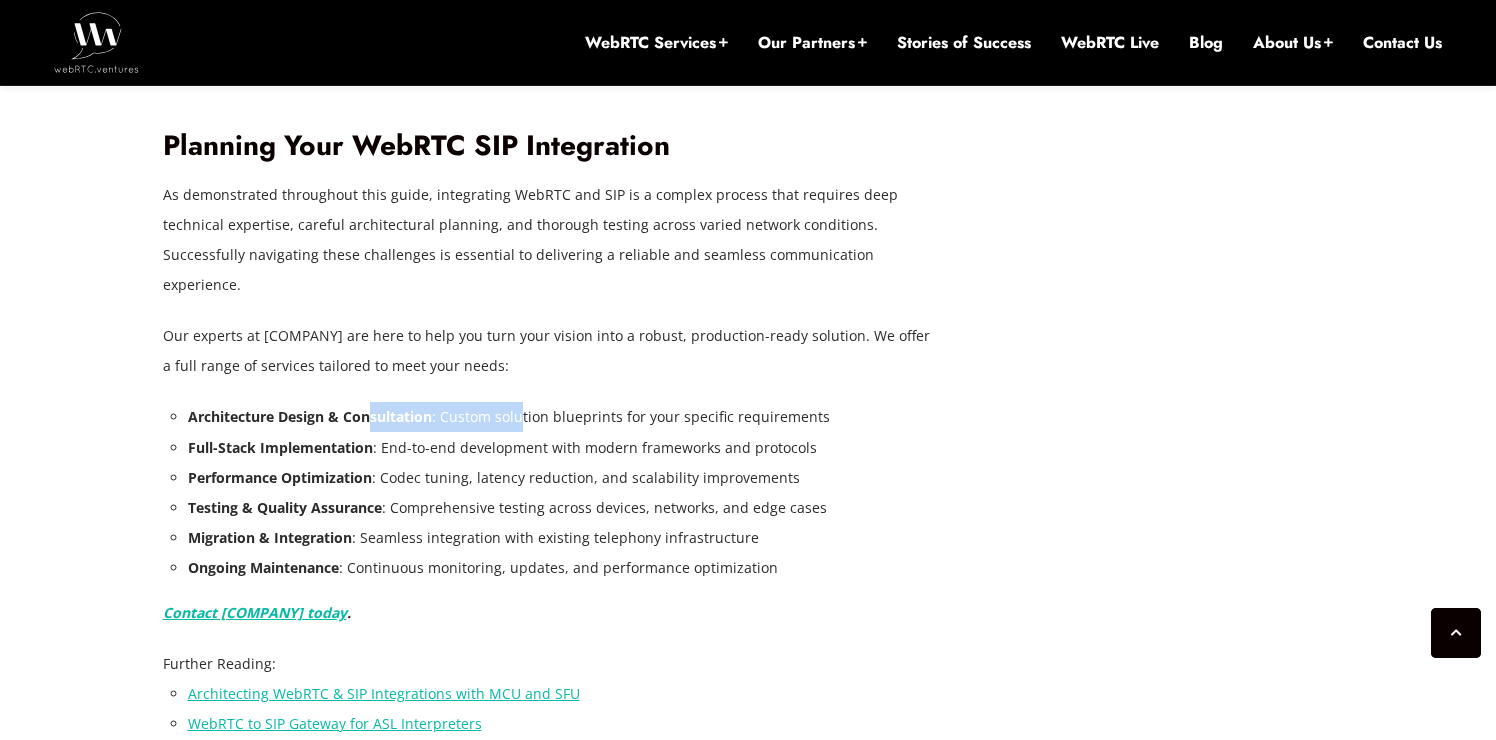 drag, startPoint x: 369, startPoint y: 329, endPoint x: 523, endPoint y: 328, distance: 154.00325 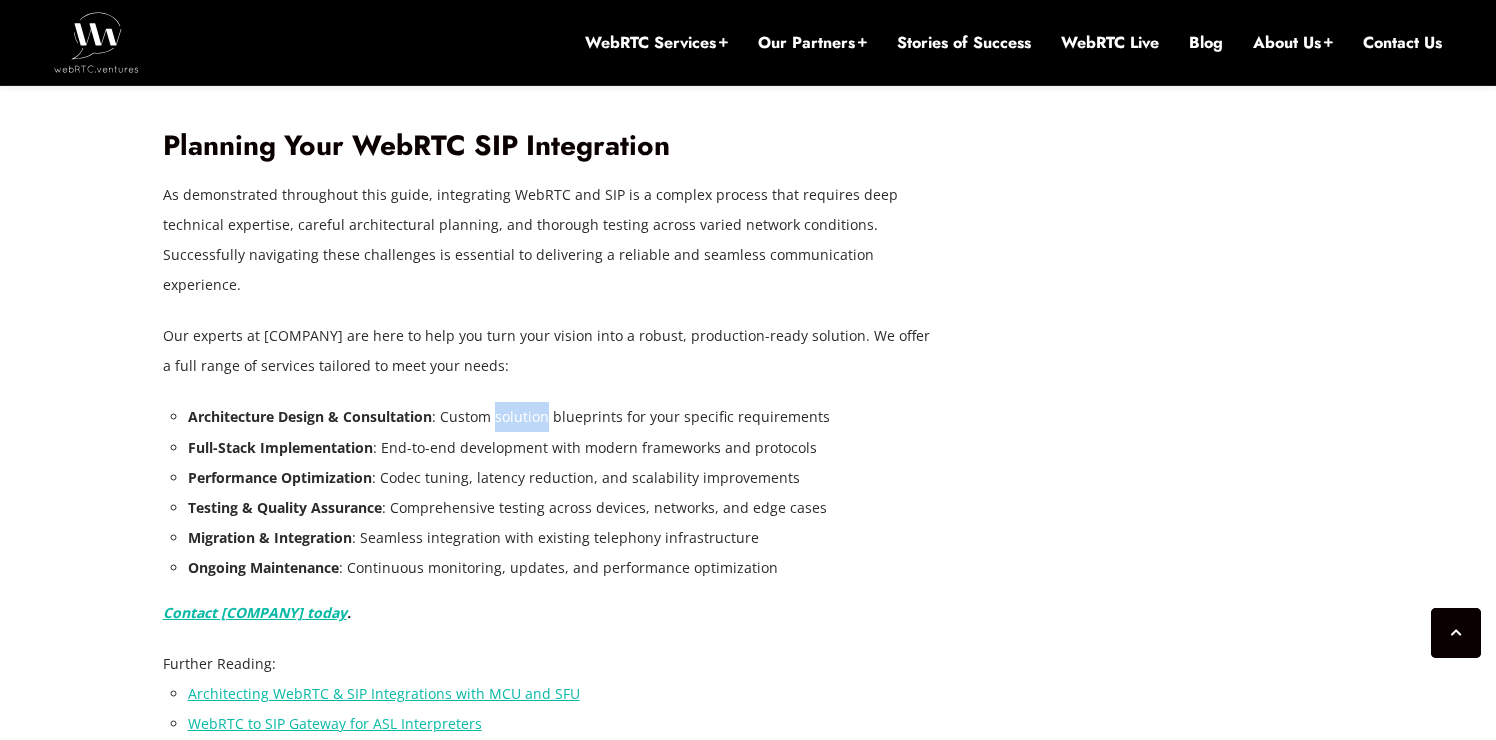 click on "Architecture Design & Consultation : Custom solution blueprints for your specific requirements" at bounding box center [560, 417] 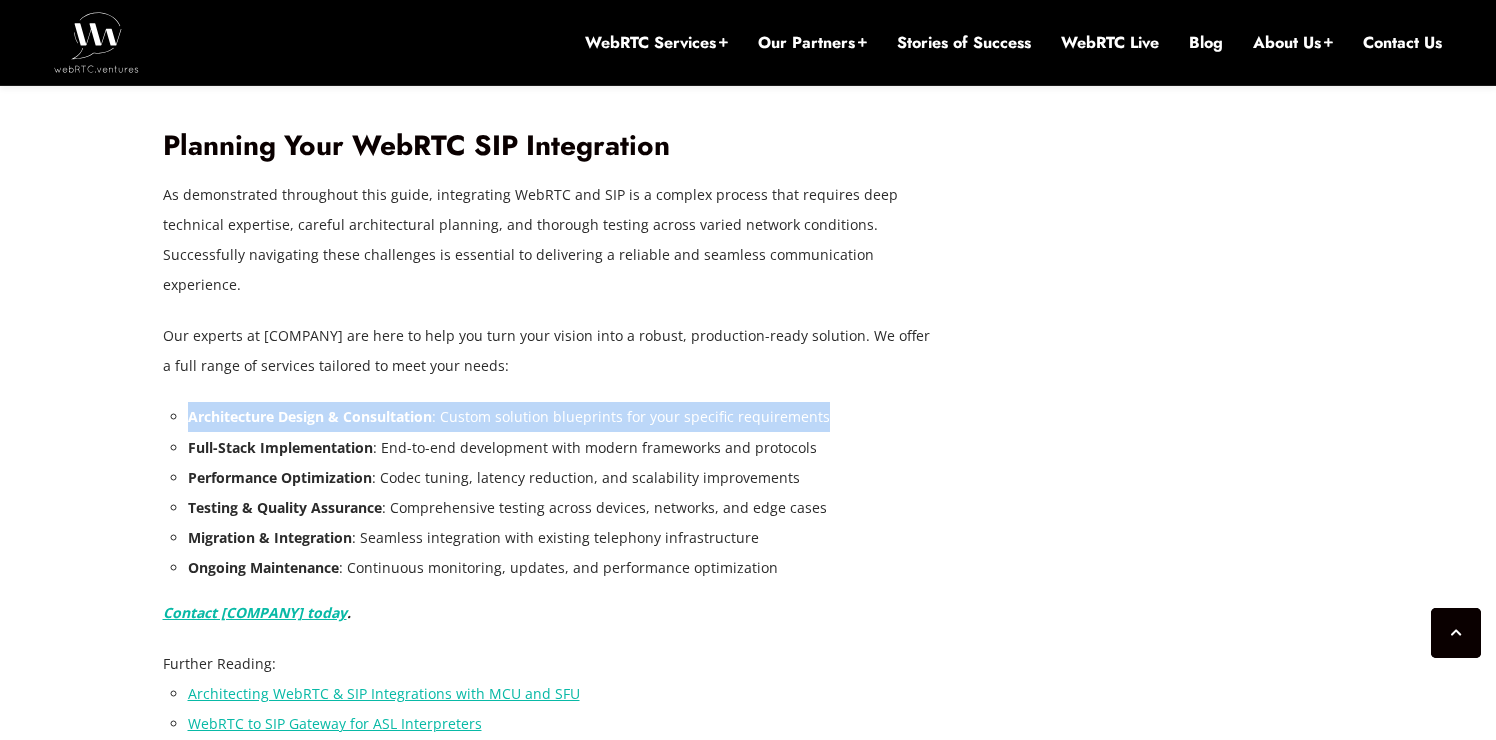 click on "Architecture Design & Consultation : Custom solution blueprints for your specific requirements" at bounding box center (560, 417) 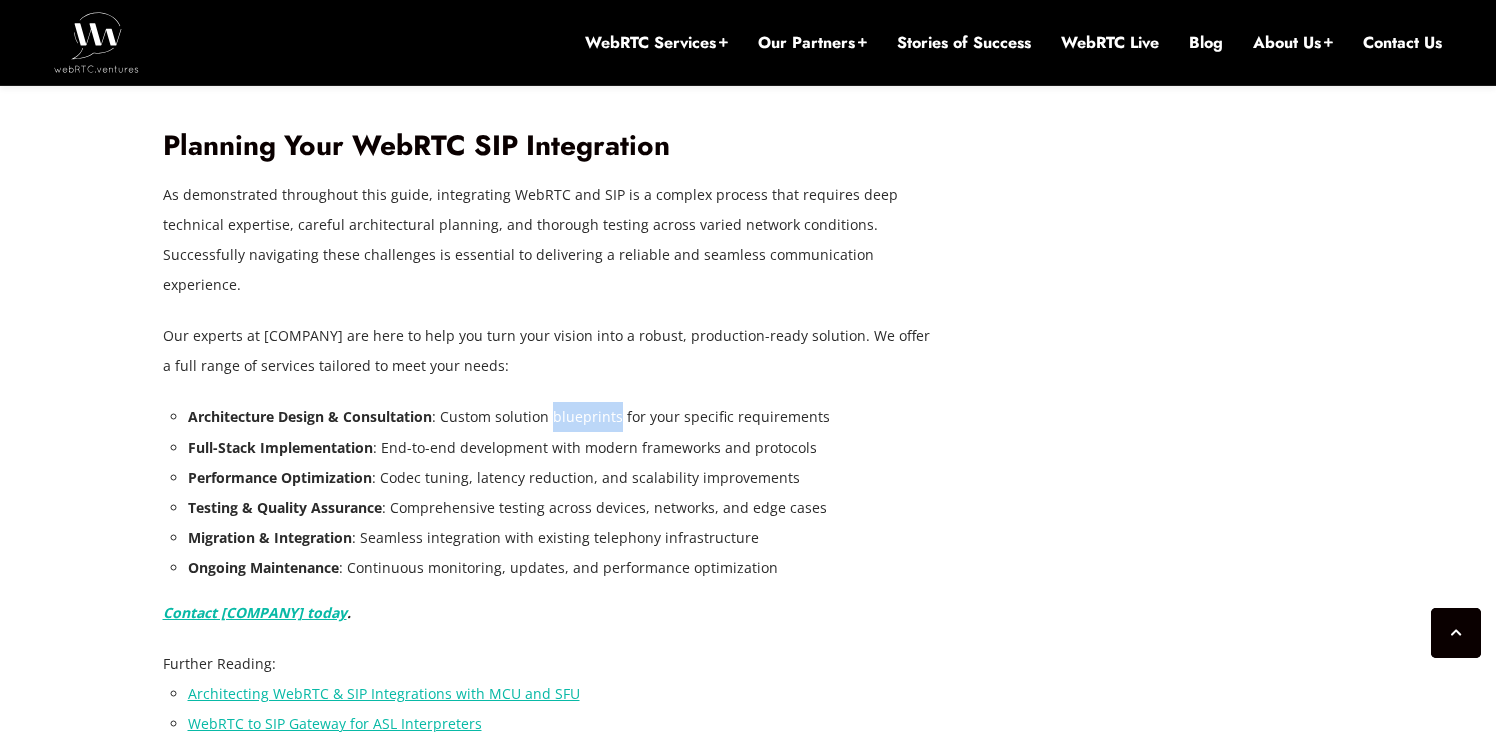 click on "Architecture Design & Consultation : Custom solution blueprints for your specific requirements" at bounding box center (560, 417) 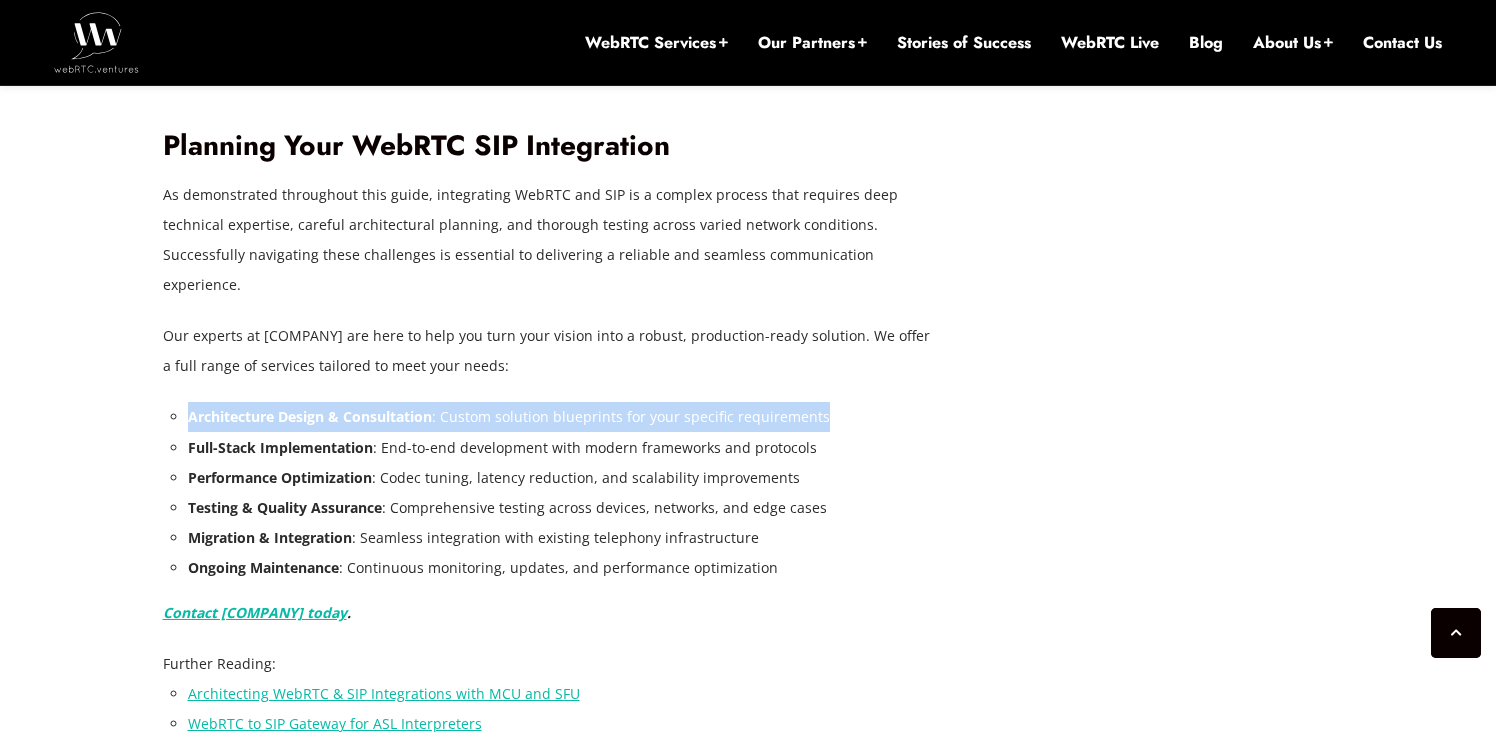 click on "Architecture Design & Consultation : Custom solution blueprints for your specific requirements" at bounding box center [560, 417] 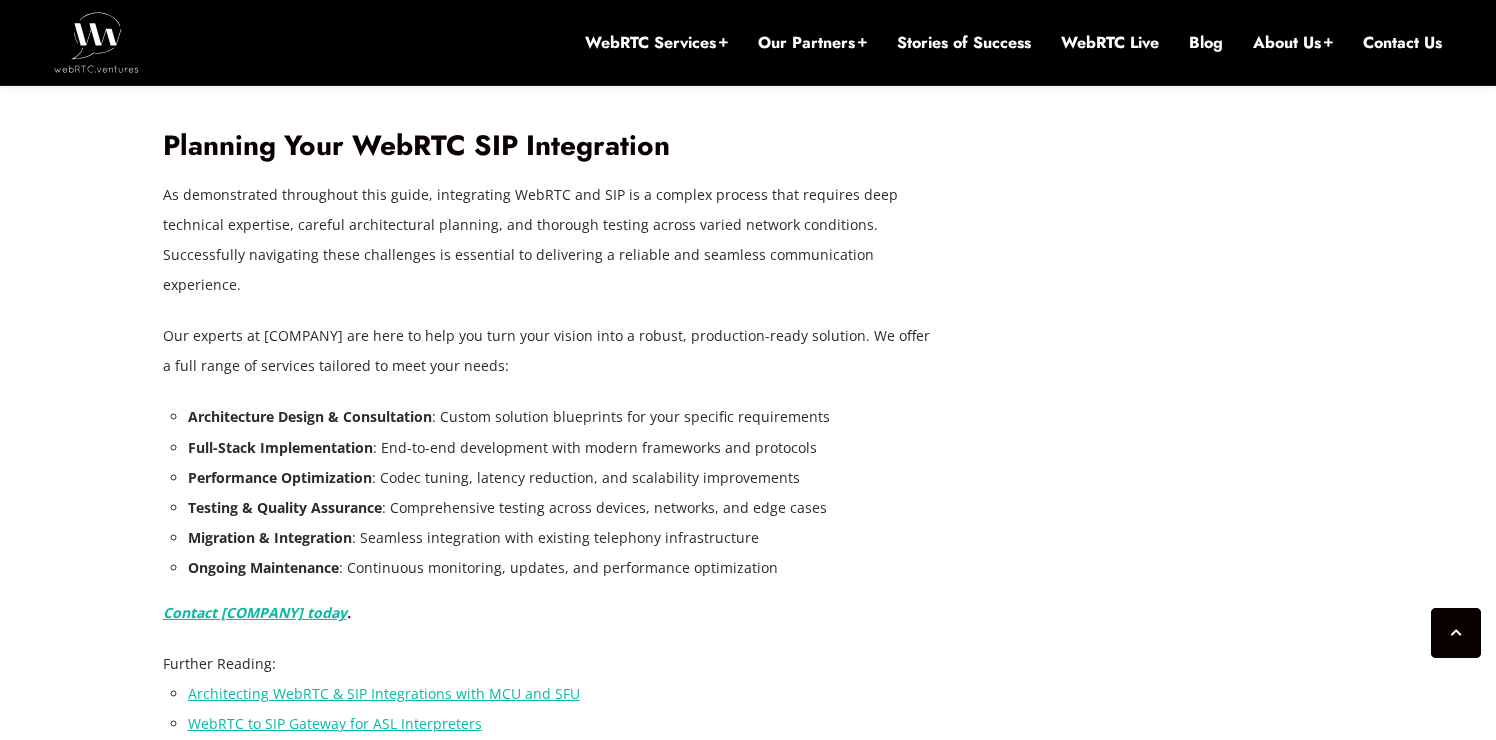 click on "Full-Stack Implementation : End-to-end development with modern frameworks and protocols" at bounding box center [560, 448] 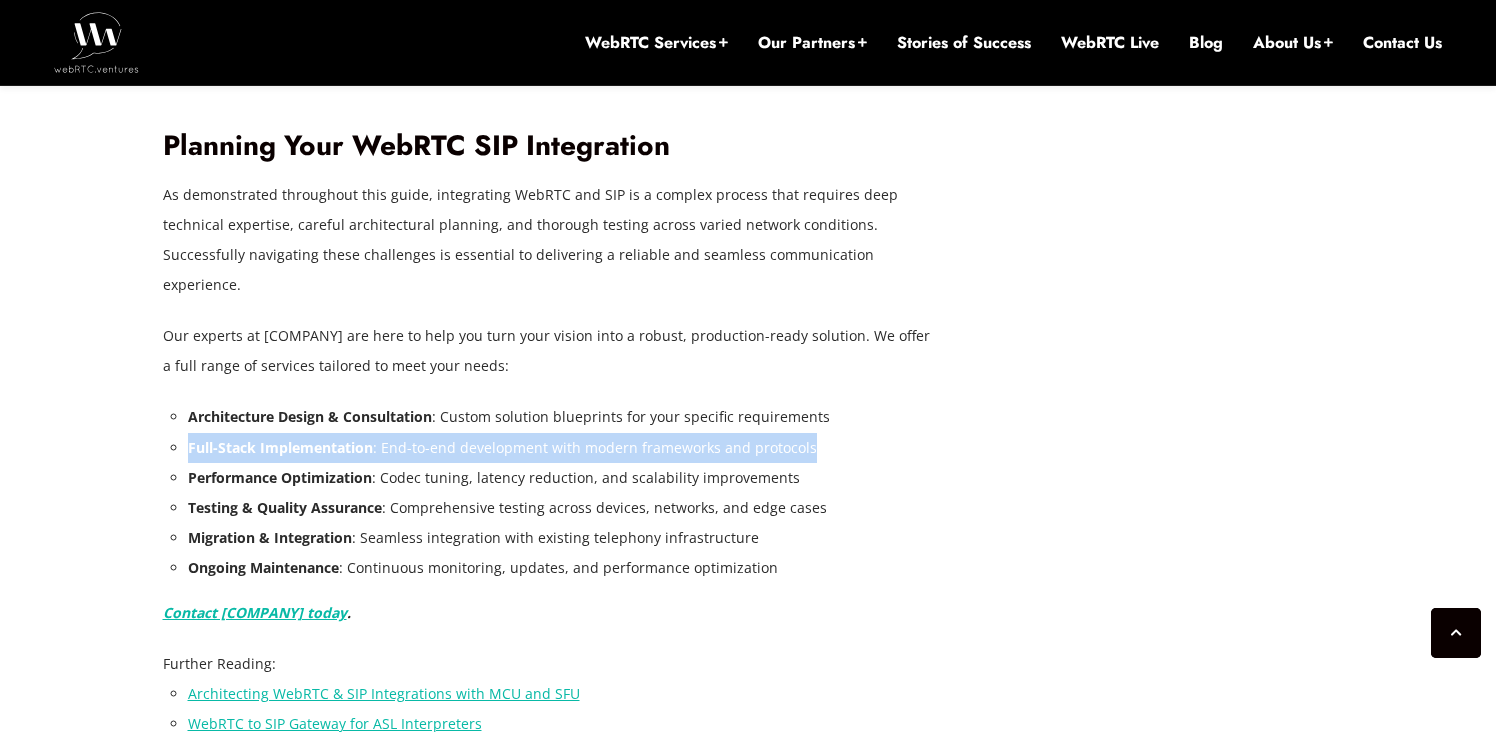 click on "Full-Stack Implementation : End-to-end development with modern frameworks and protocols" at bounding box center [560, 448] 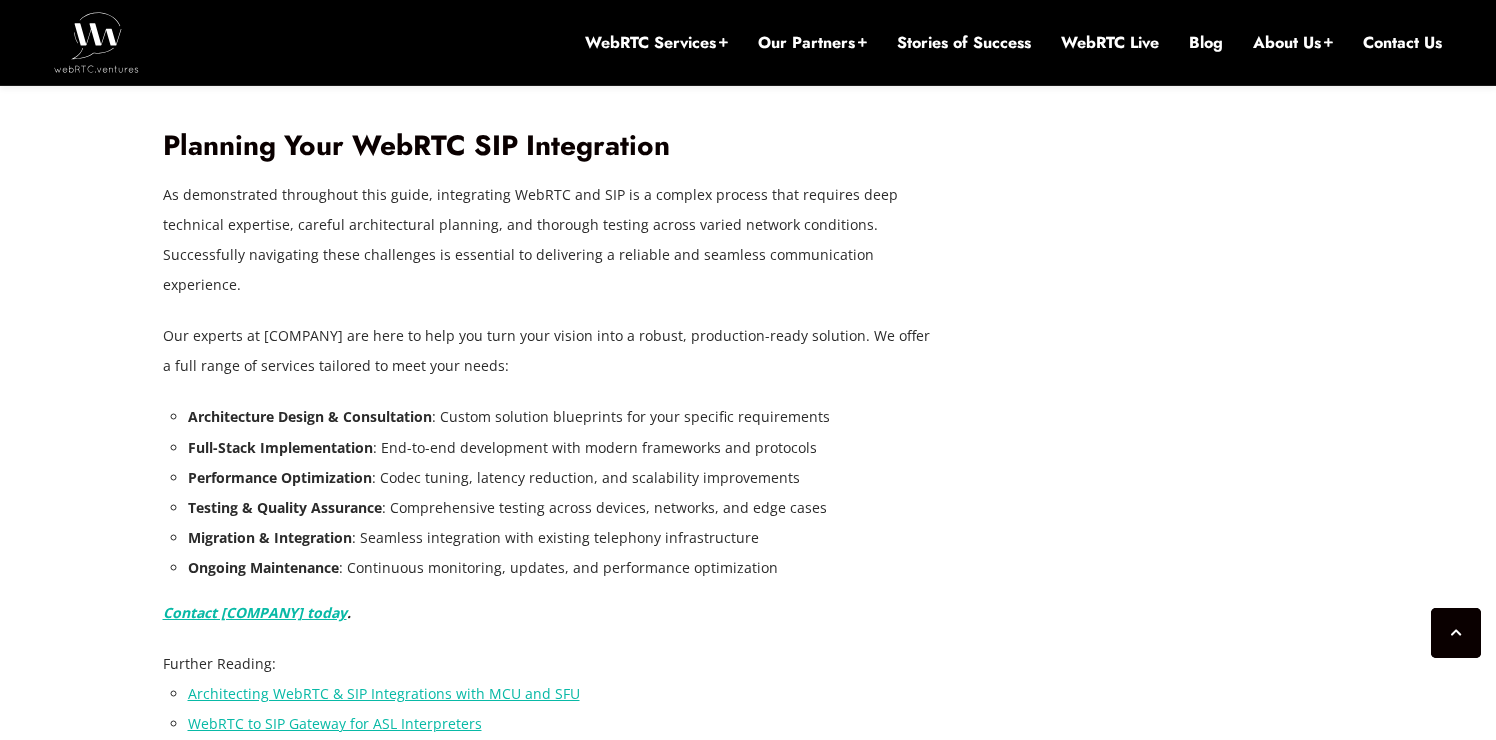 click on "Full-Stack Implementation : End-to-end development with modern frameworks and protocols" at bounding box center (560, 448) 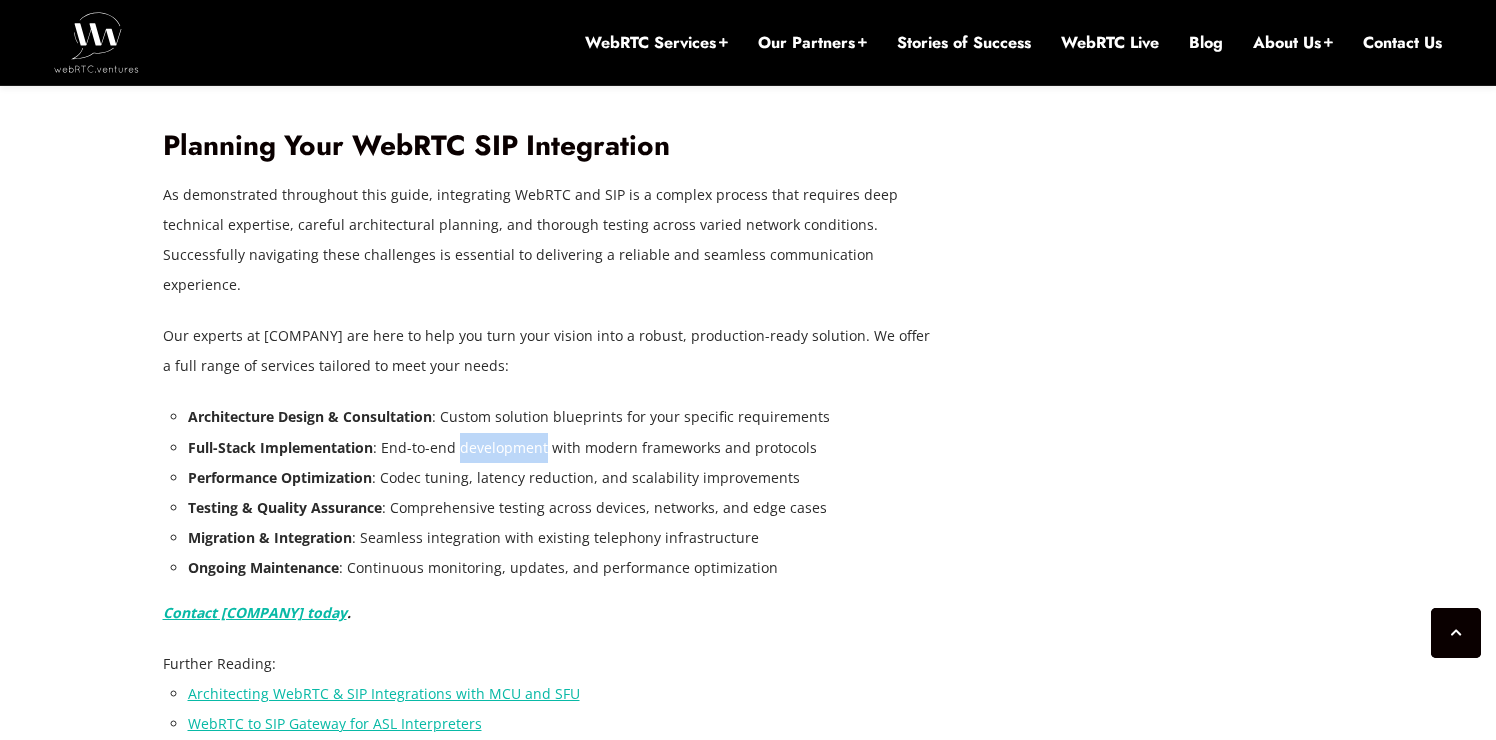 click on "Full-Stack Implementation : End-to-end development with modern frameworks and protocols" at bounding box center (560, 448) 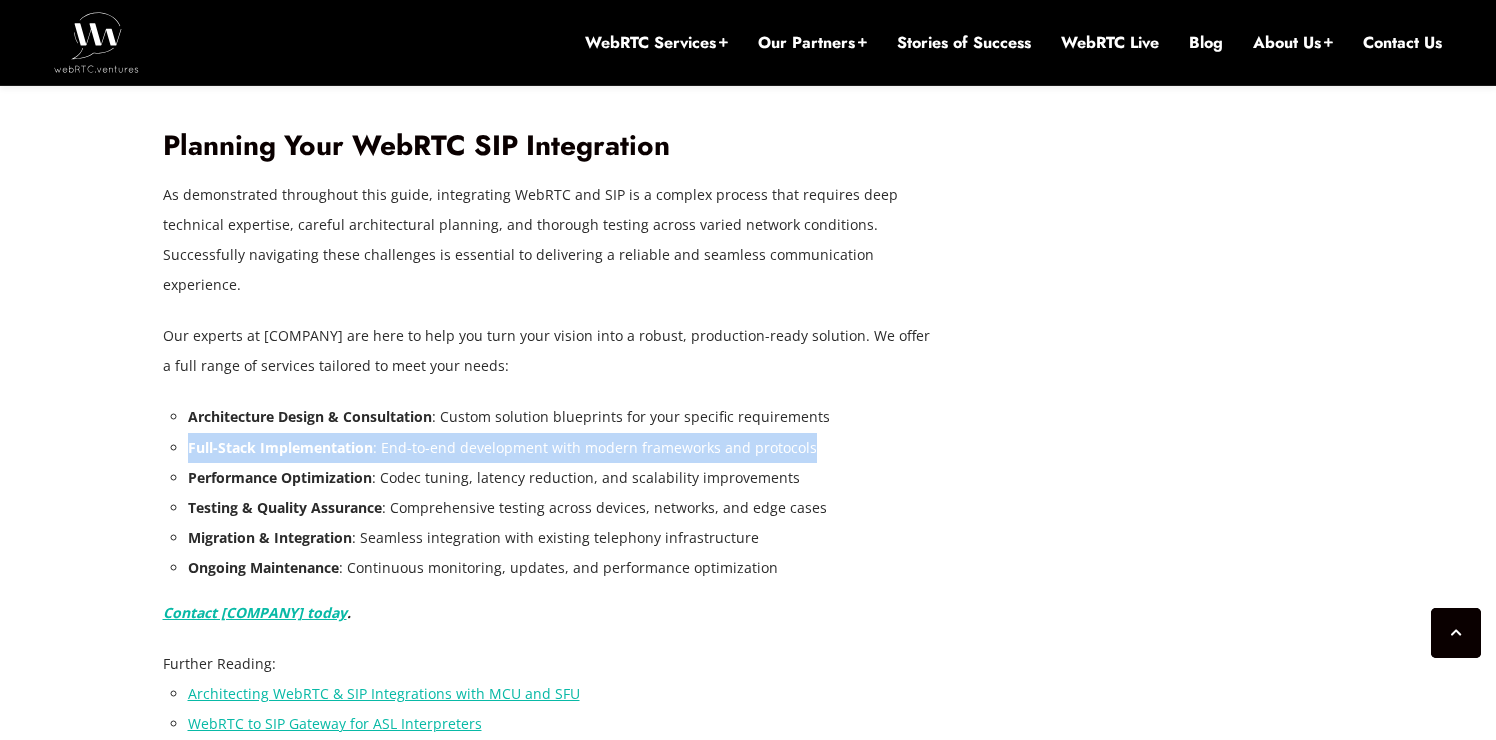 click on "Full-Stack Implementation : End-to-end development with modern frameworks and protocols" at bounding box center (560, 448) 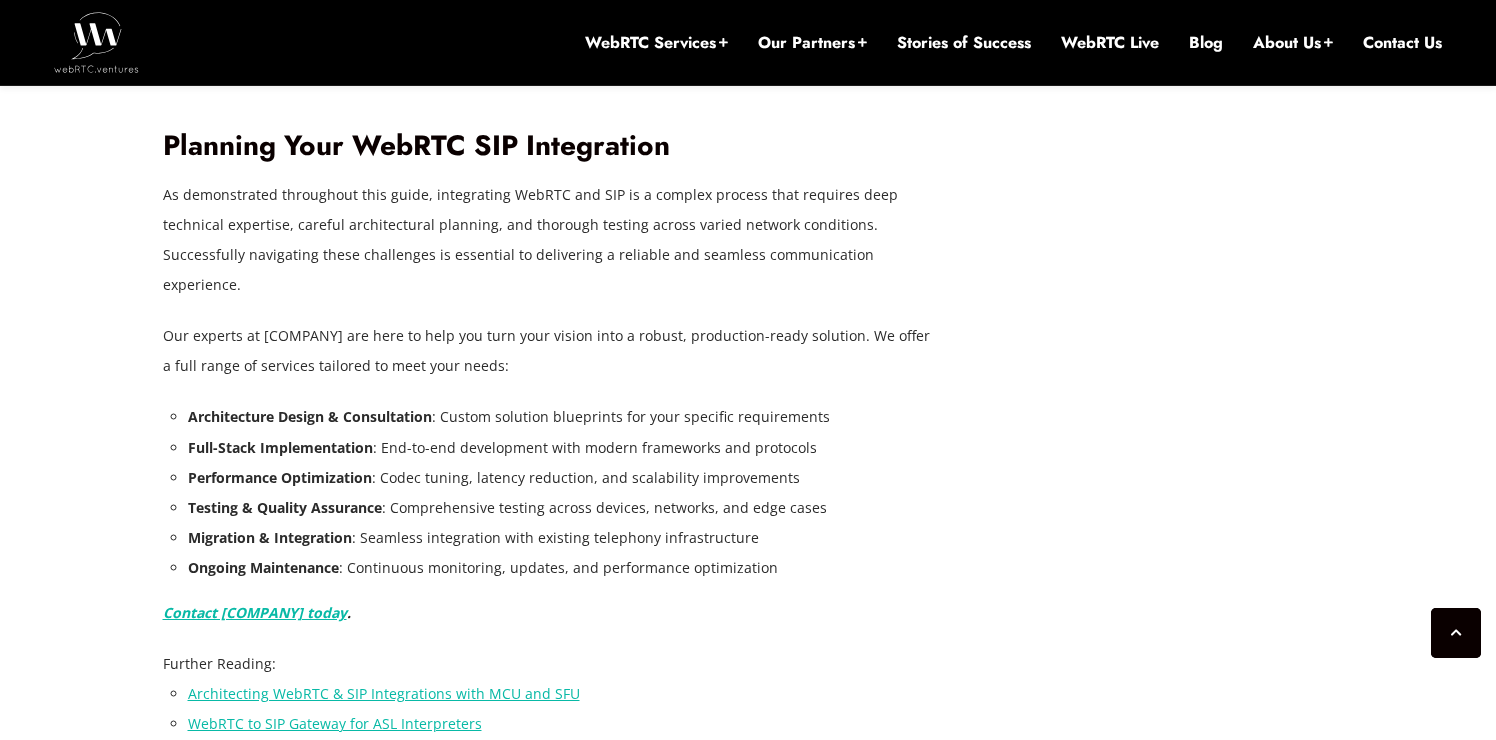 click on "Performance Optimization : Codec tuning, latency reduction, and scalability improvements" at bounding box center [560, 478] 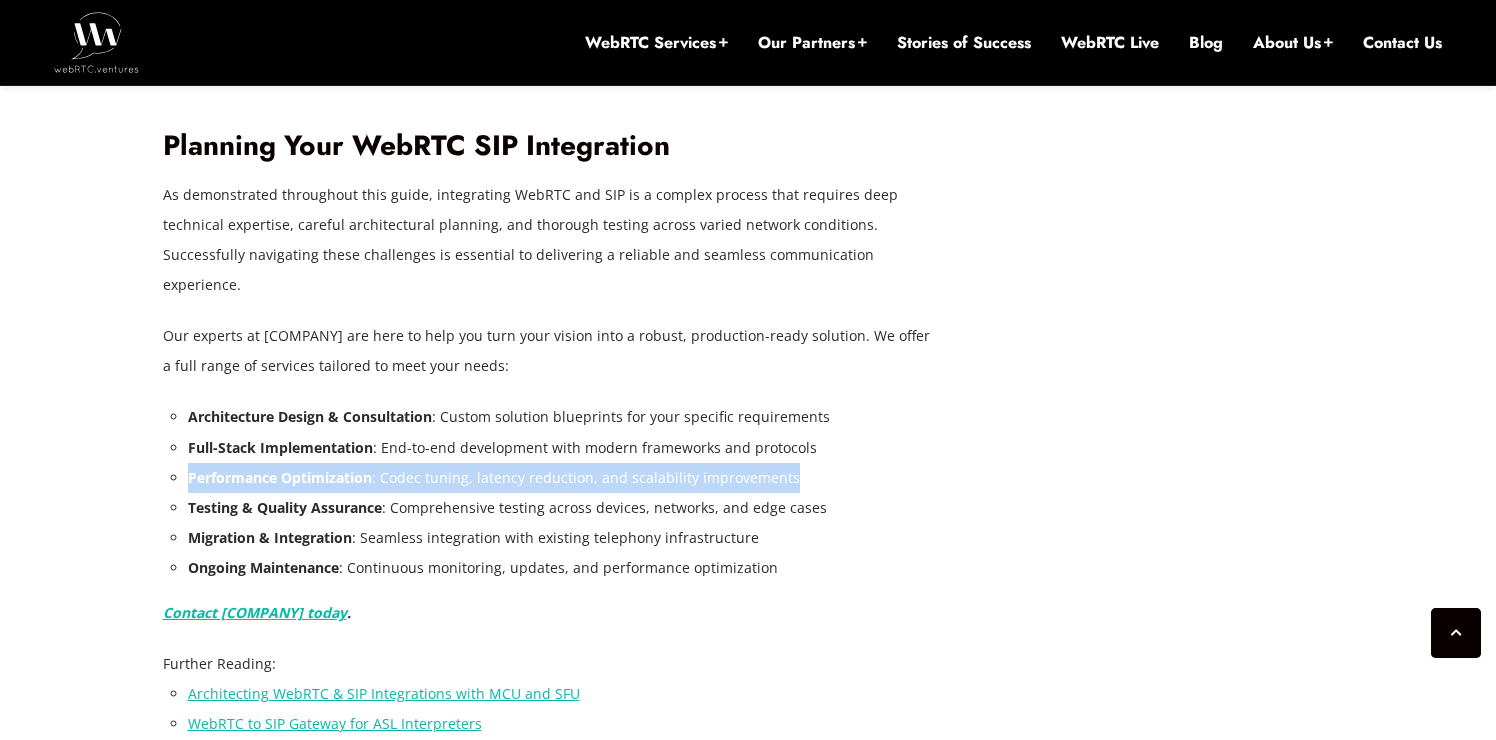 click on "Performance Optimization : Codec tuning, latency reduction, and scalability improvements" at bounding box center [560, 478] 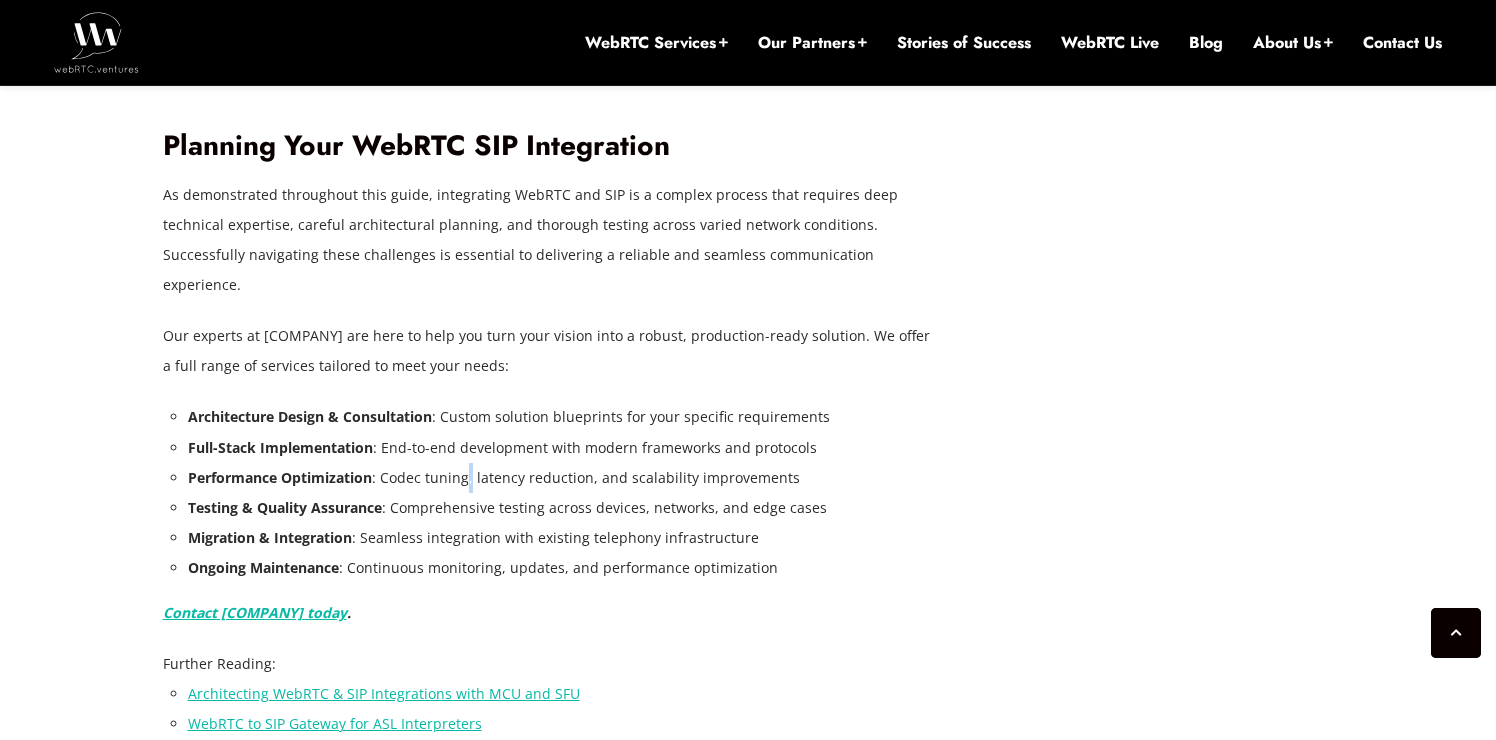 click on "Performance Optimization : Codec tuning, latency reduction, and scalability improvements" at bounding box center [560, 478] 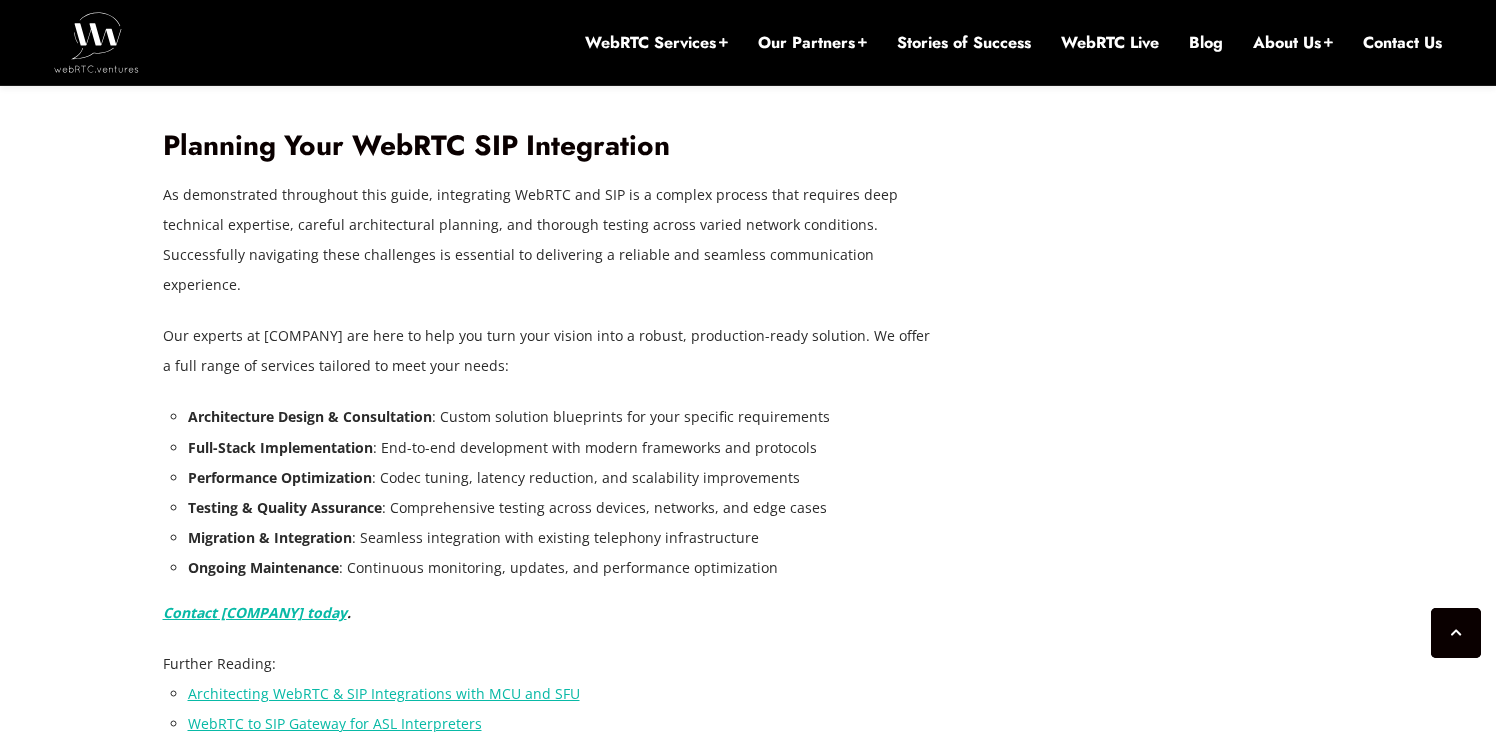 click on "Testing & Quality Assurance : Comprehensive testing across devices, networks, and edge cases" at bounding box center [560, 508] 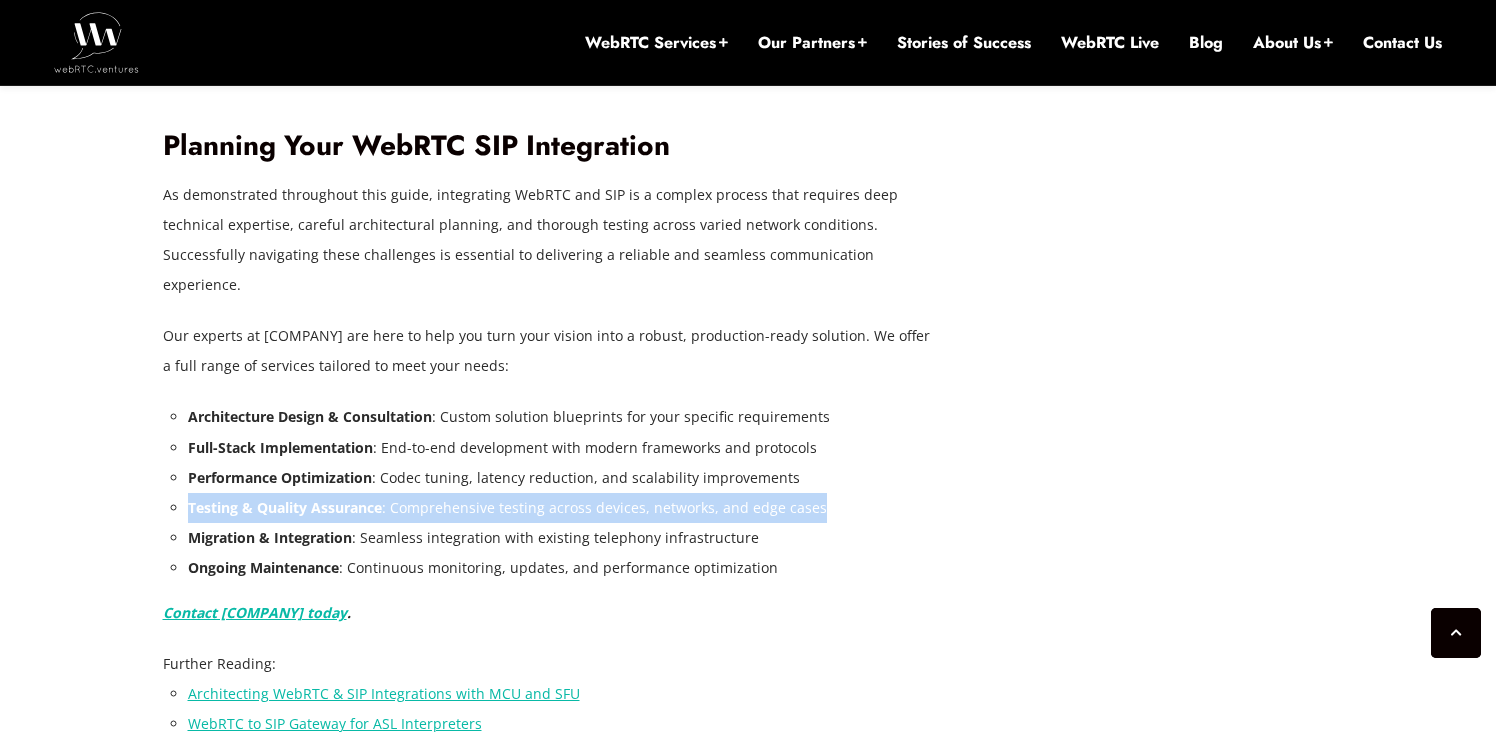 click on "Testing & Quality Assurance : Comprehensive testing across devices, networks, and edge cases" at bounding box center [560, 508] 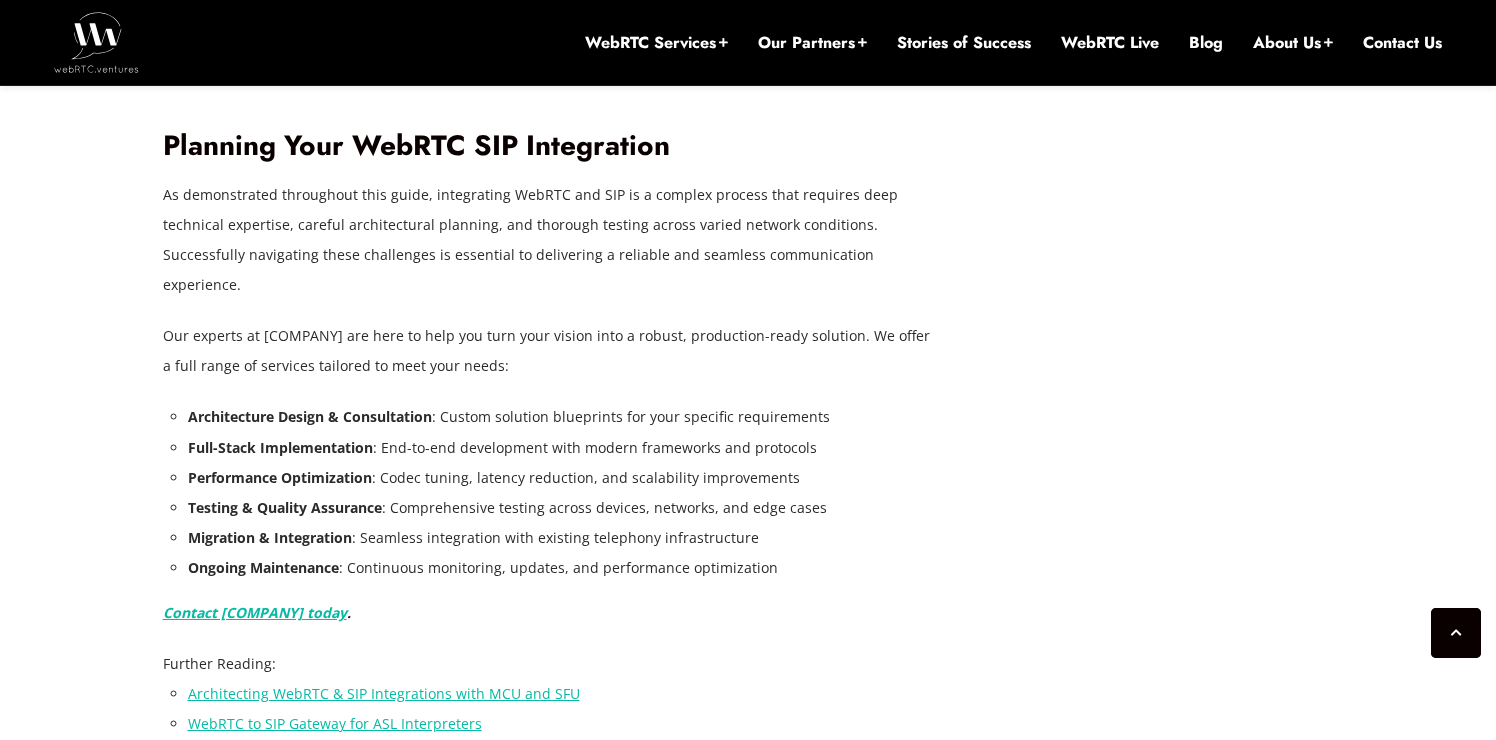 click on "Migration & Integration : Seamless integration with existing telephony infrastructure" at bounding box center [560, 538] 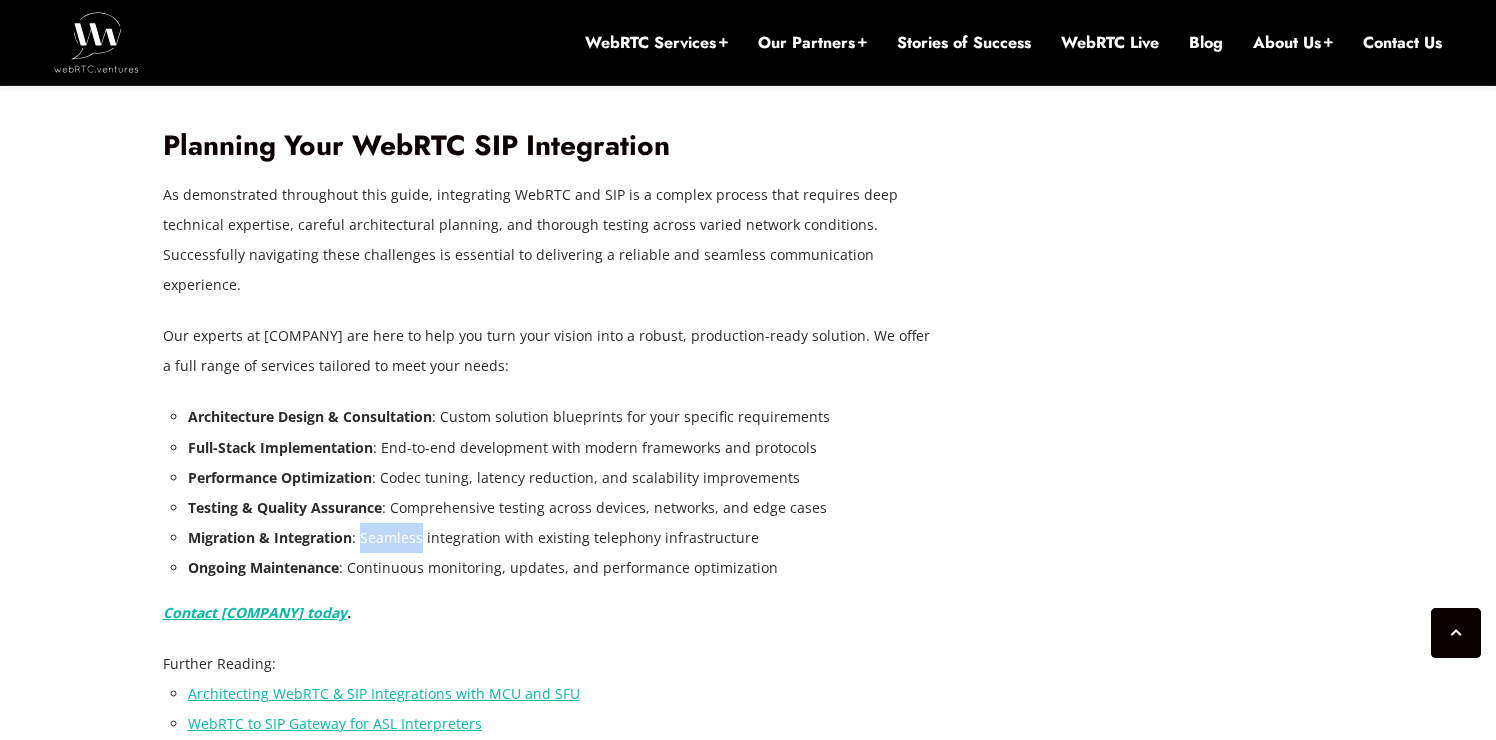 click on "Migration & Integration : Seamless integration with existing telephony infrastructure" at bounding box center (560, 538) 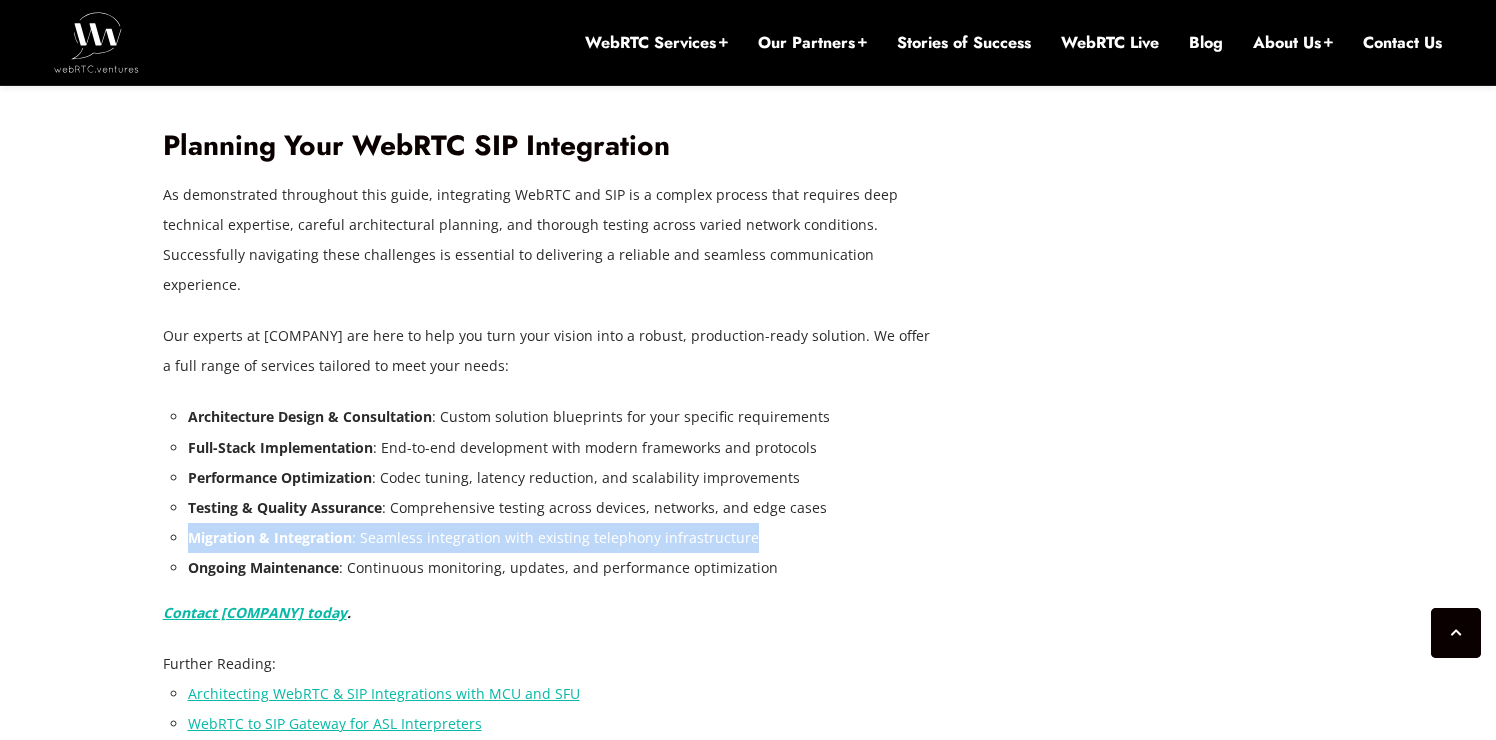 click on "Migration & Integration : Seamless integration with existing telephony infrastructure" at bounding box center (560, 538) 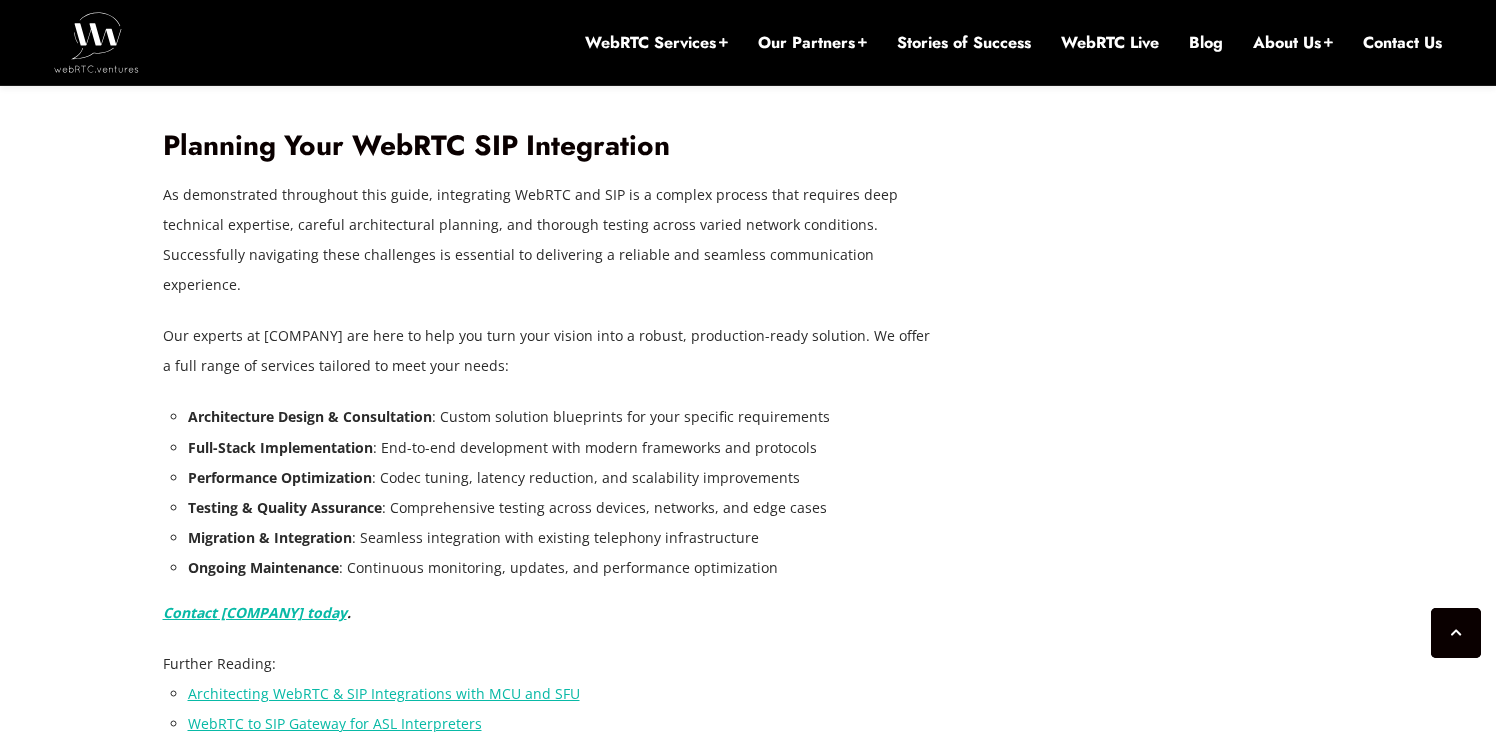 click on "Migration & Integration : Seamless integration with existing telephony infrastructure" at bounding box center (560, 538) 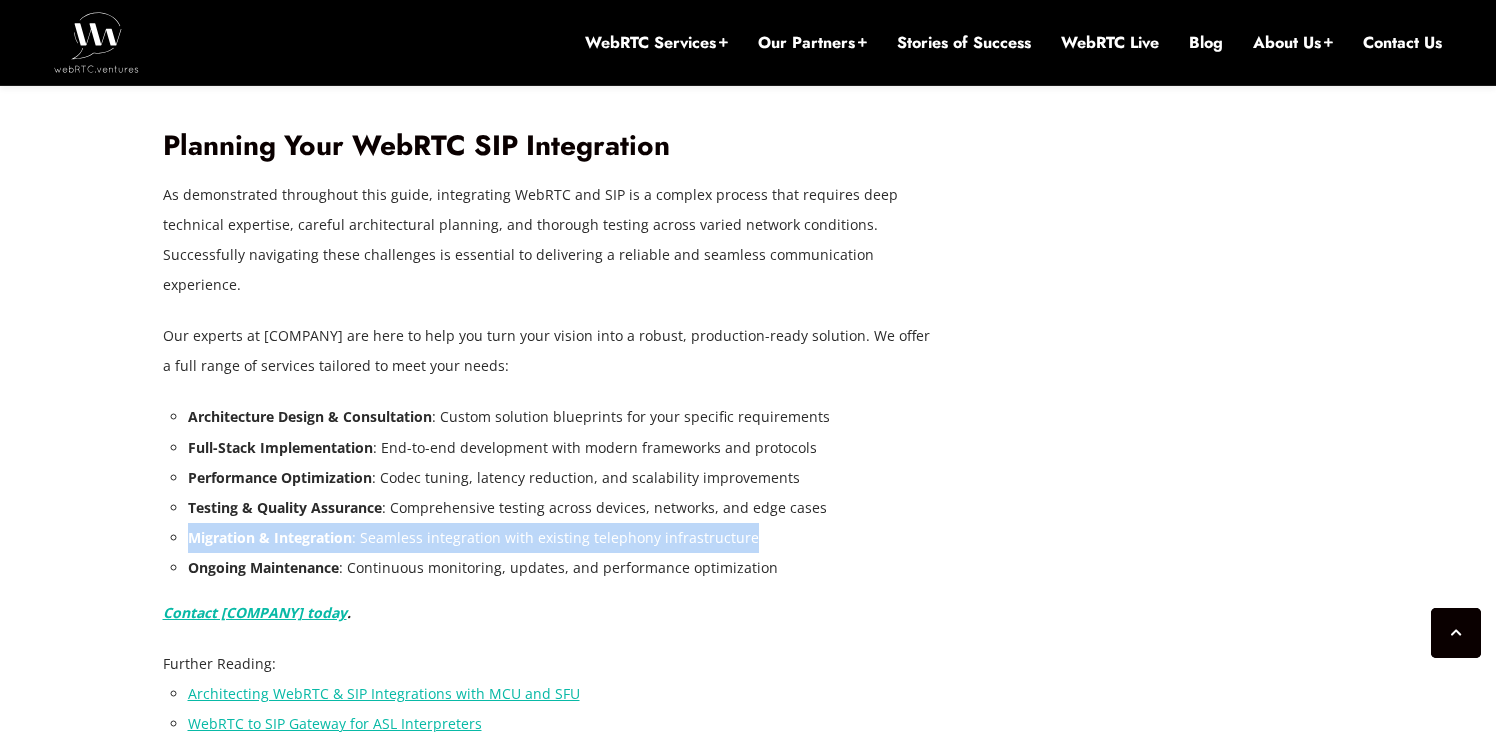 click on "Migration & Integration : Seamless integration with existing telephony infrastructure" at bounding box center (560, 538) 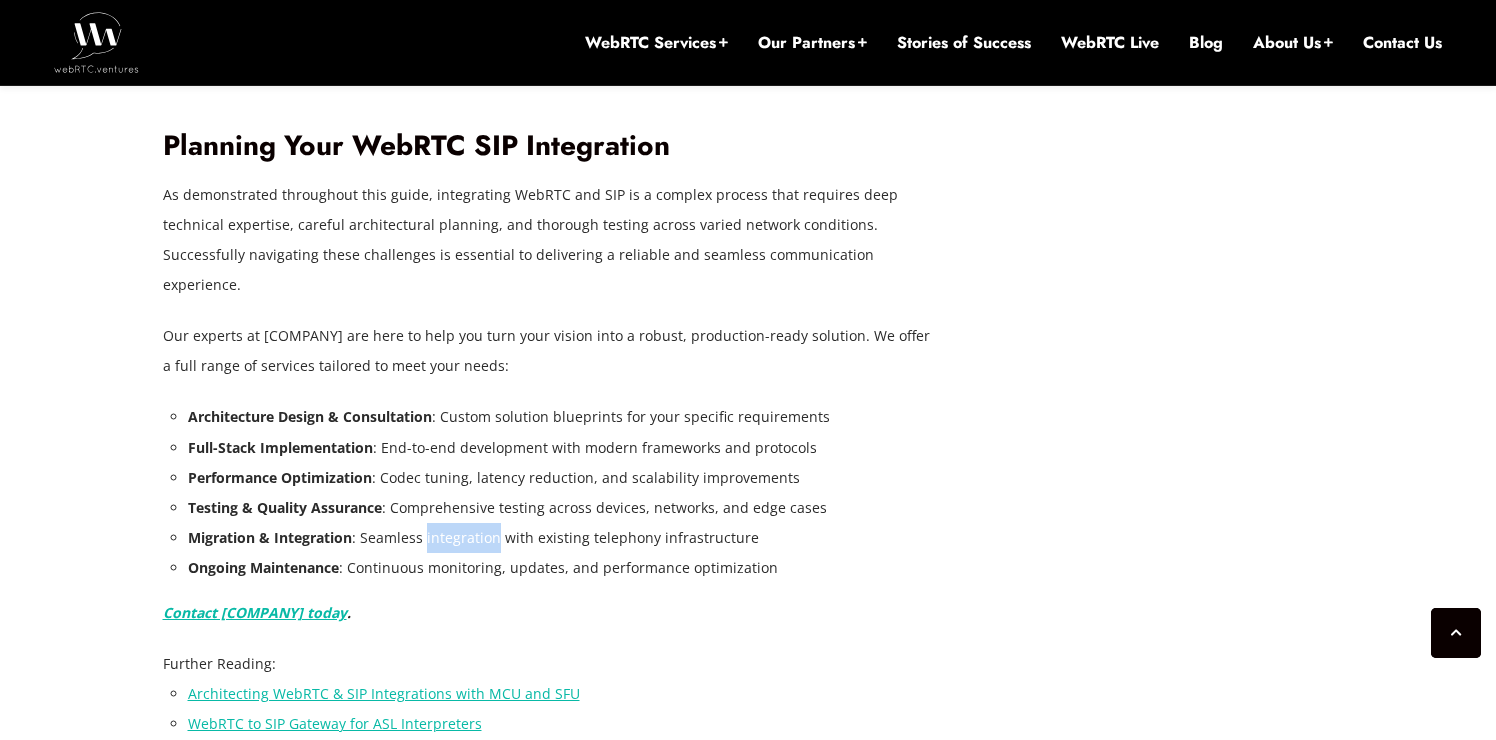 click on "Migration & Integration : Seamless integration with existing telephony infrastructure" at bounding box center (560, 538) 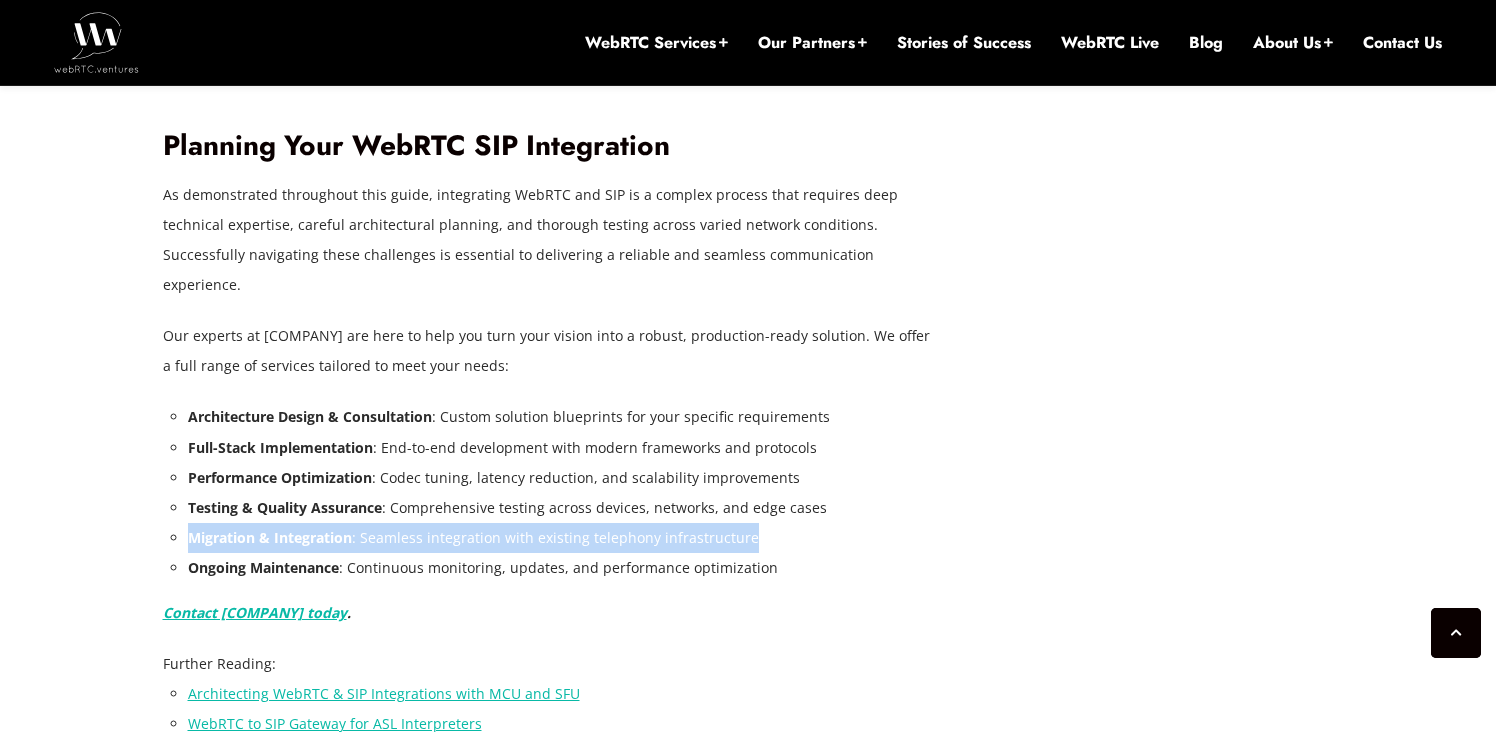 click on "Ongoing Maintenance : Continuous monitoring, updates, and performance optimization" at bounding box center [560, 568] 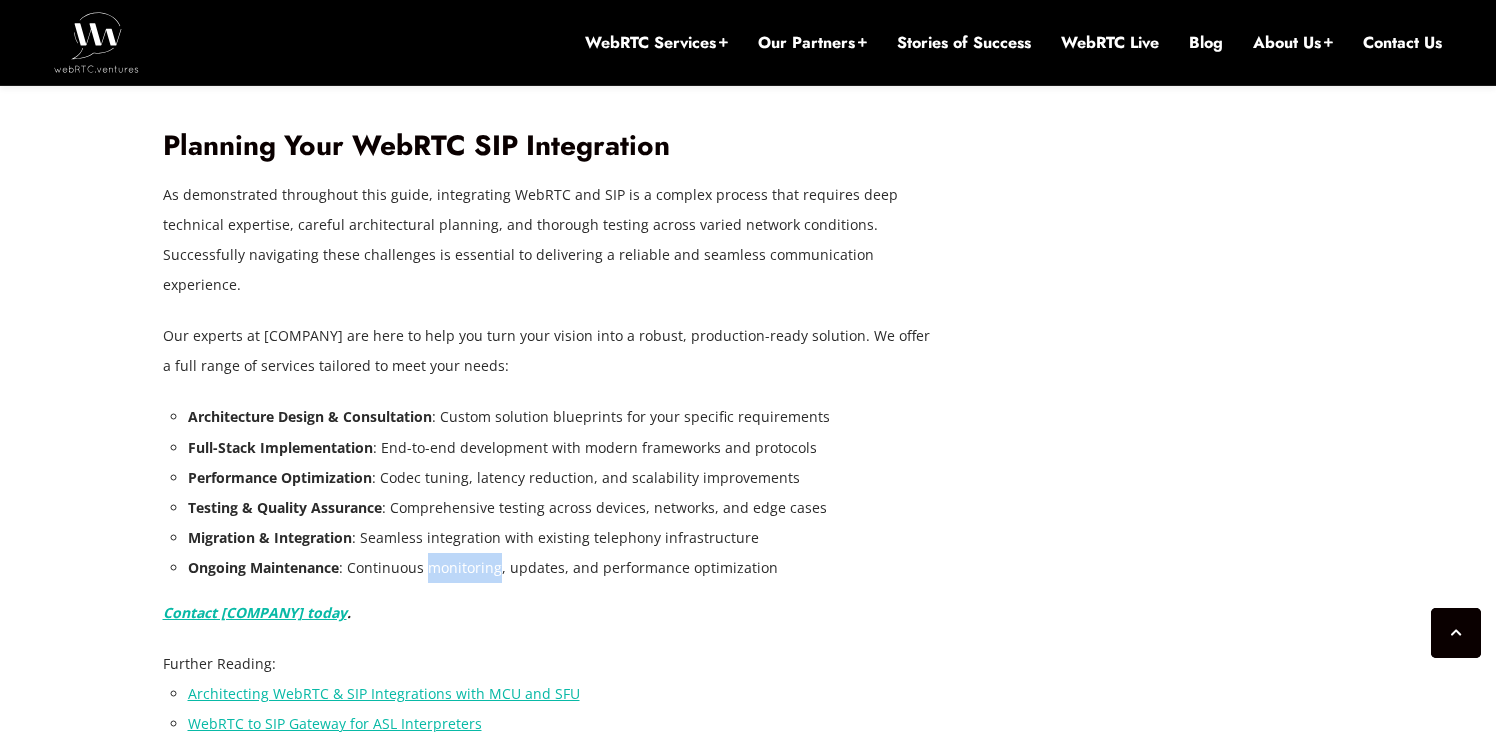 click on "Ongoing Maintenance : Continuous monitoring, updates, and performance optimization" at bounding box center [560, 568] 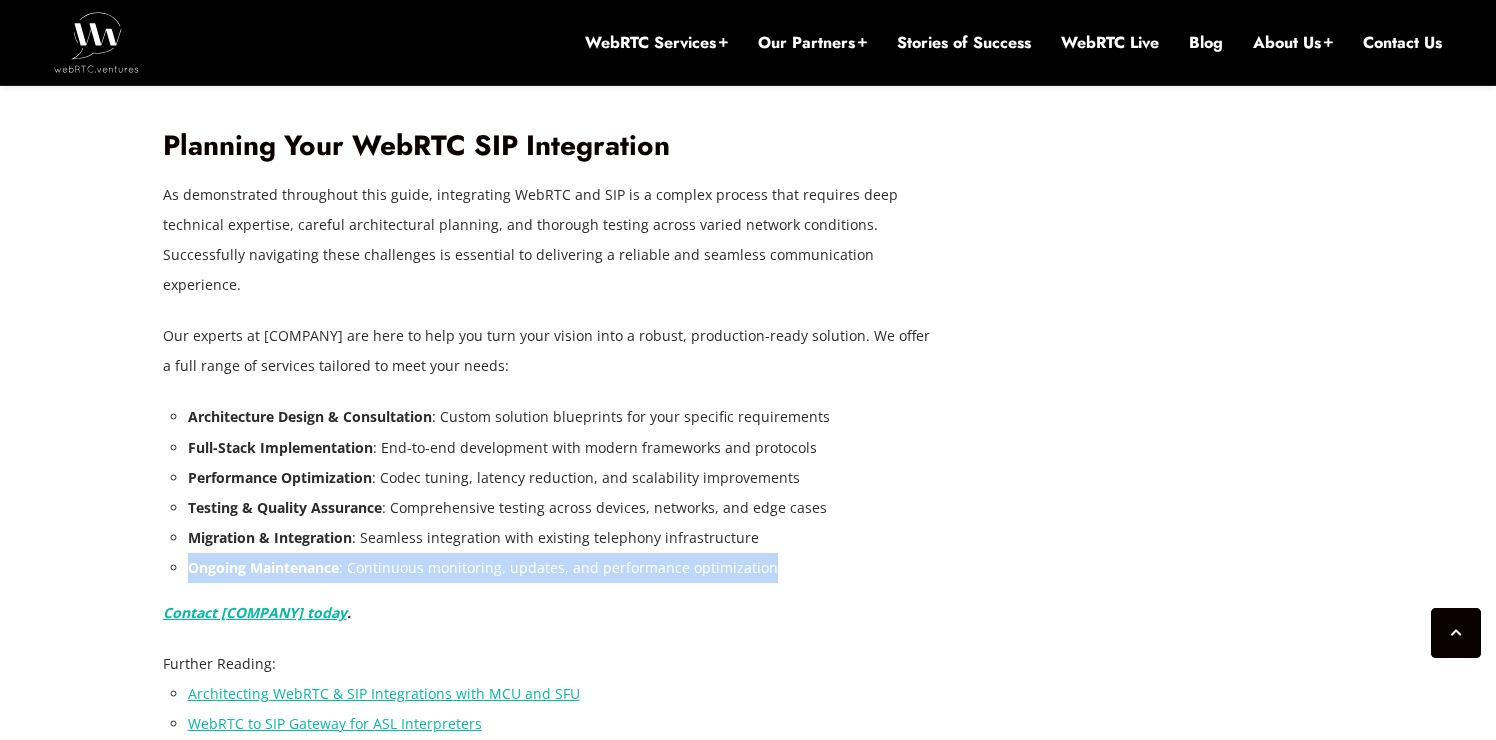 click on "Ongoing Maintenance : Continuous monitoring, updates, and performance optimization" at bounding box center [560, 568] 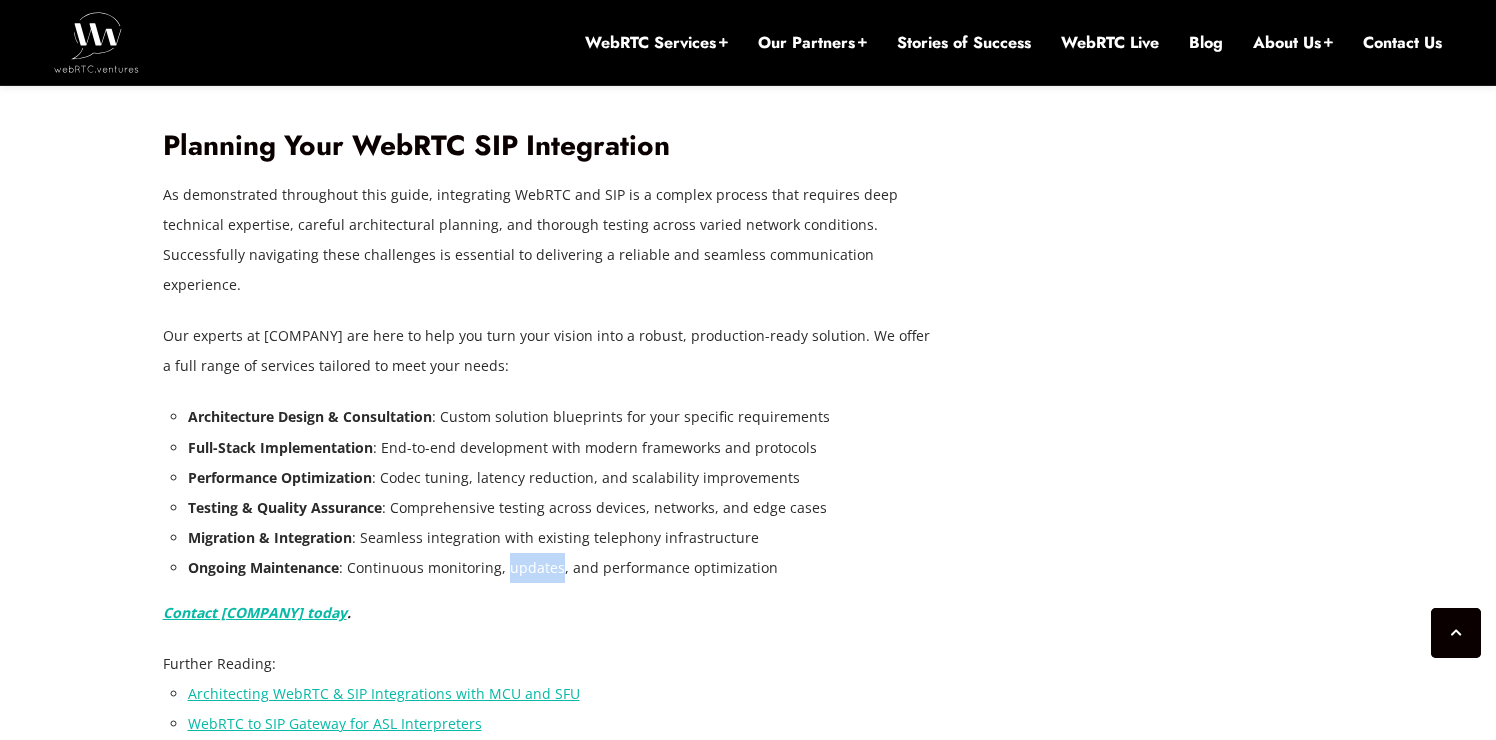 click on "Ongoing Maintenance : Continuous monitoring, updates, and performance optimization" at bounding box center (560, 568) 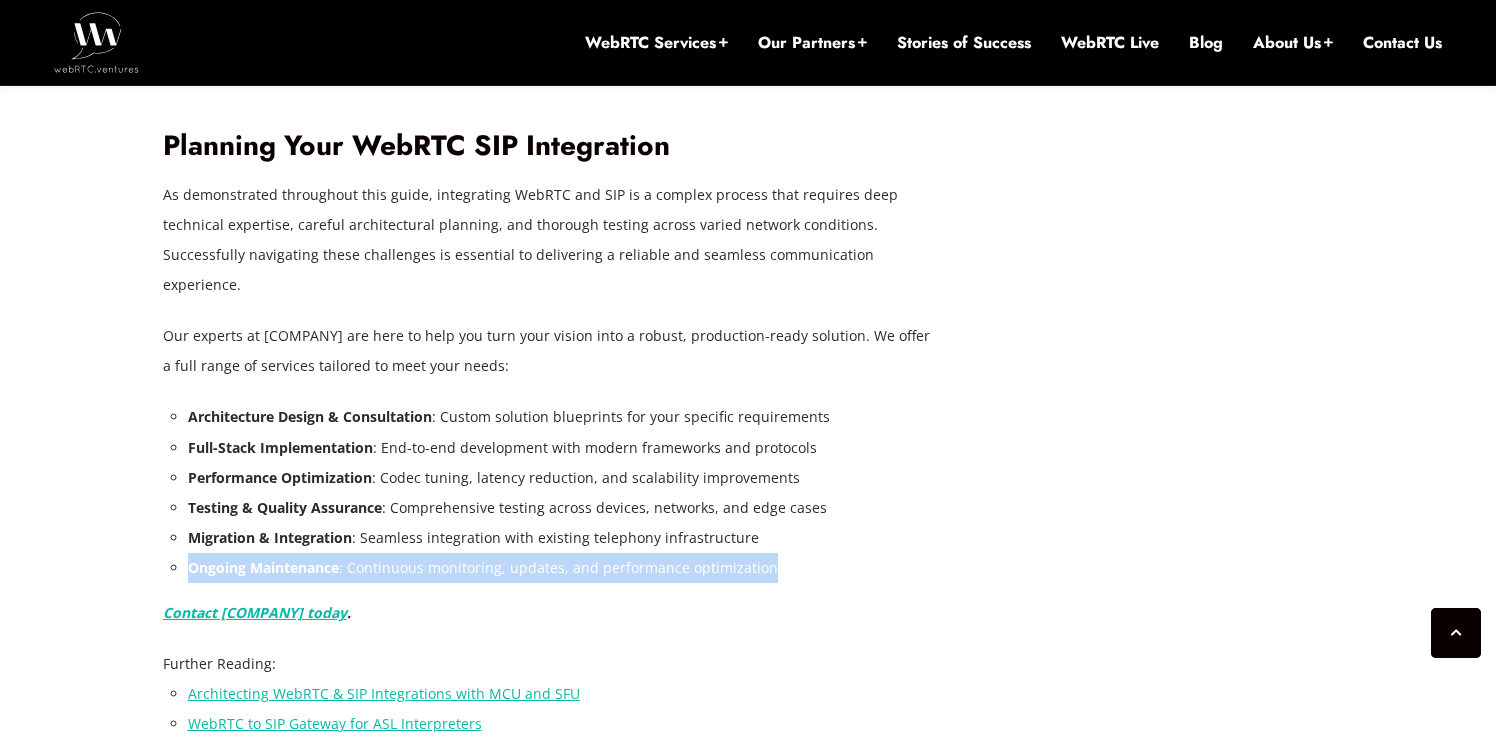click on "Ongoing Maintenance : Continuous monitoring, updates, and performance optimization" at bounding box center (560, 568) 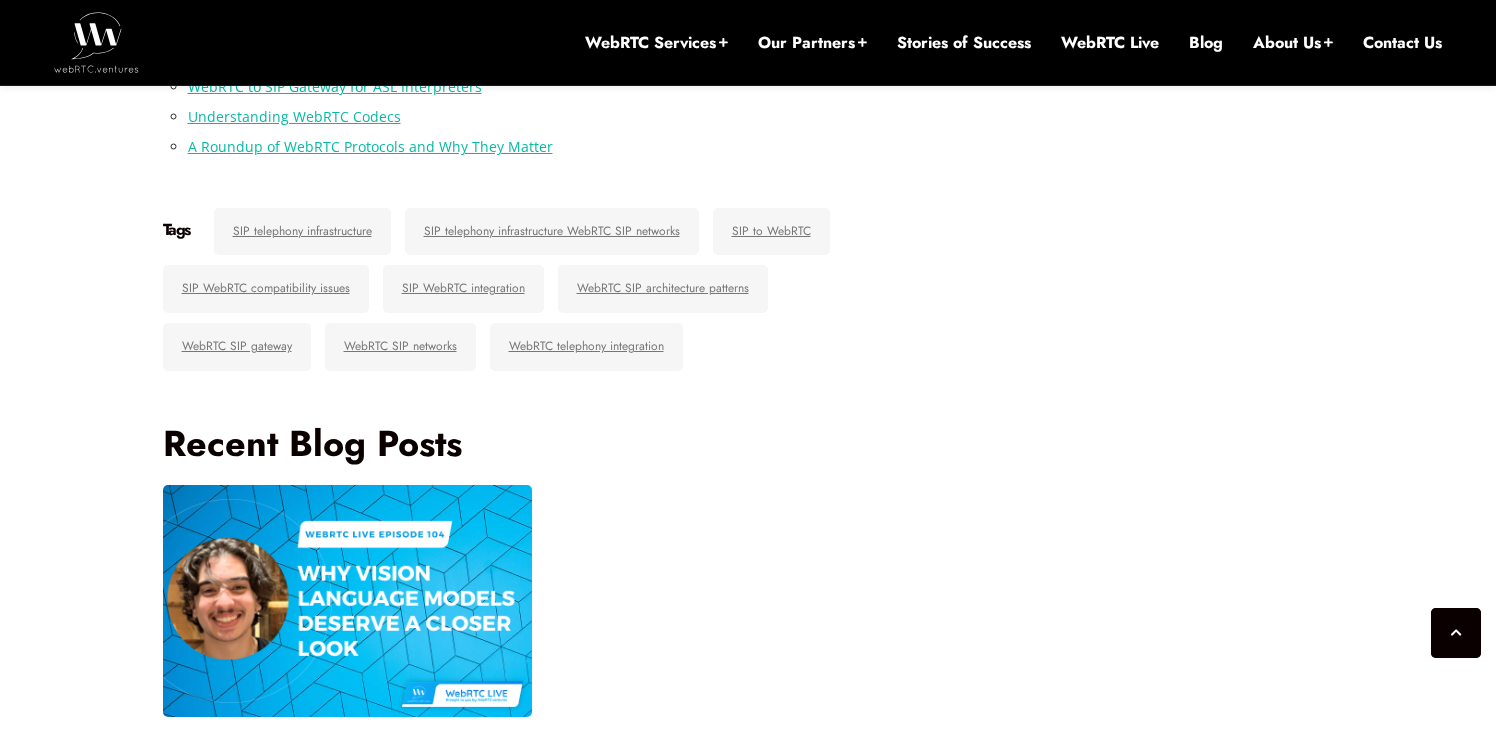 scroll, scrollTop: 8287, scrollLeft: 0, axis: vertical 